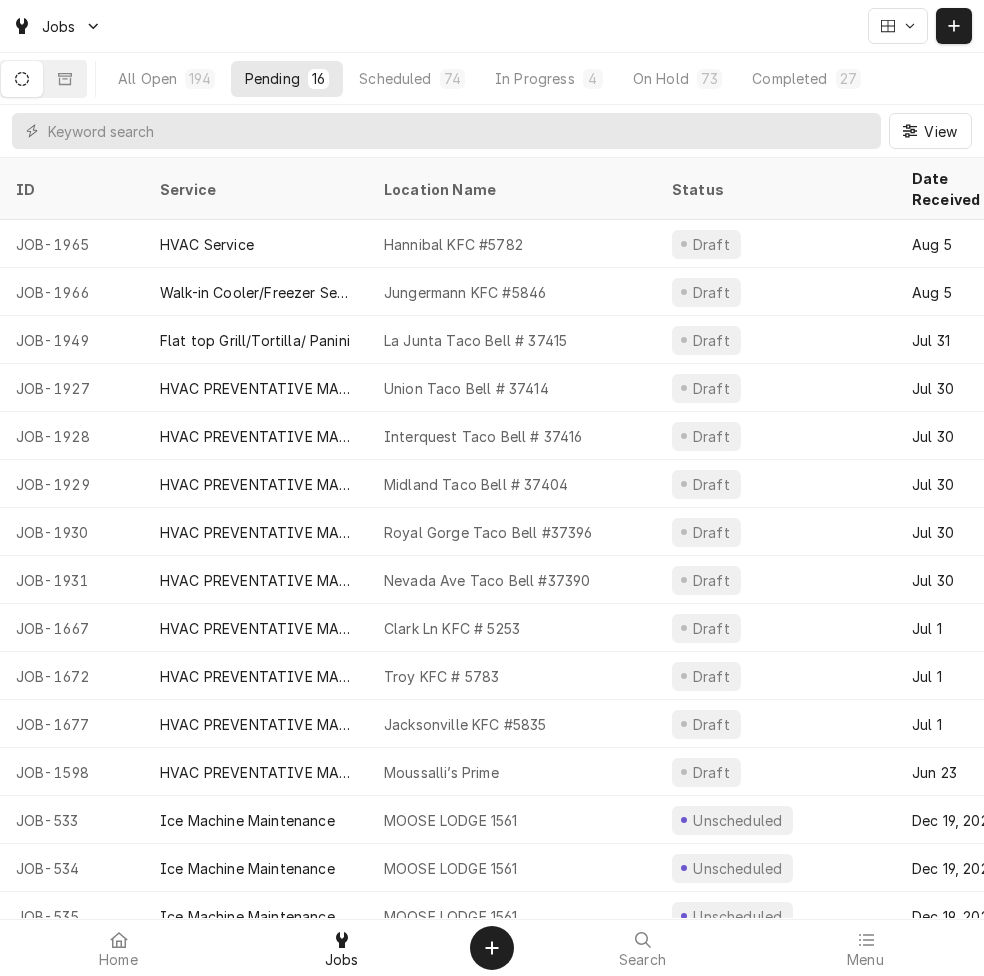 scroll, scrollTop: 0, scrollLeft: 0, axis: both 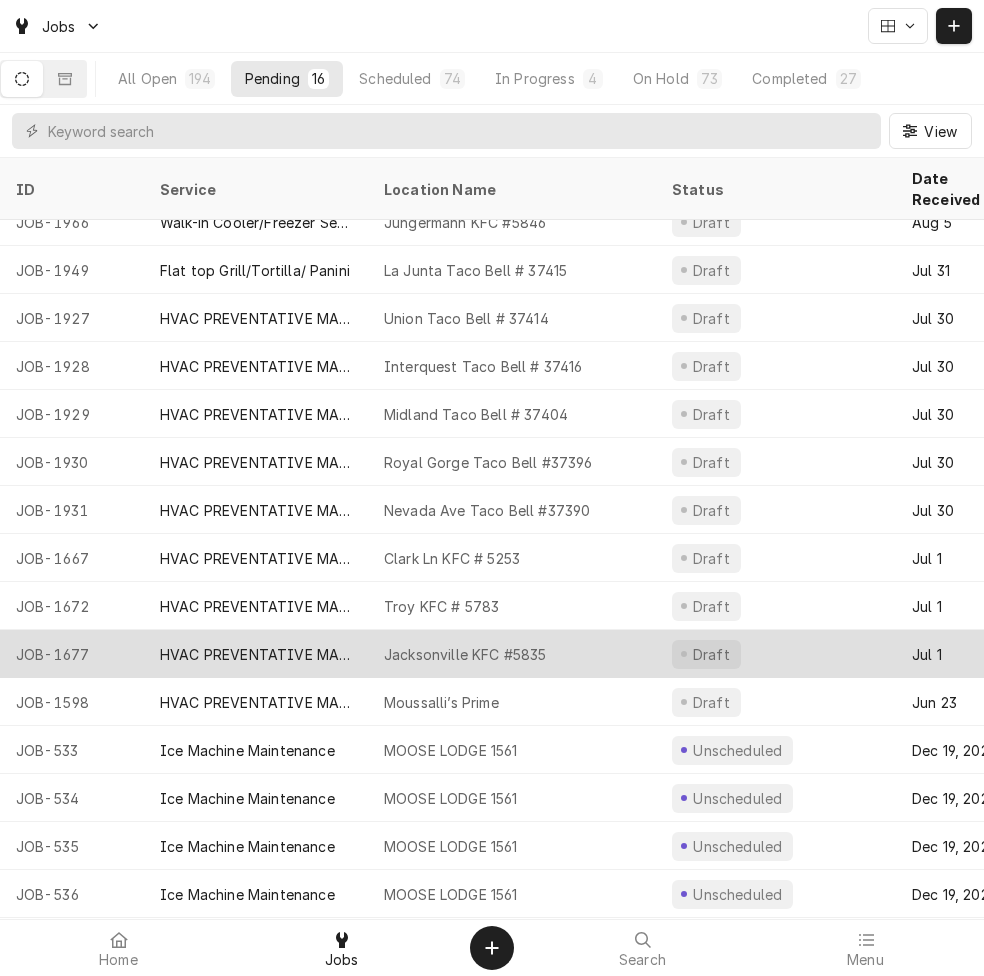 click on "JOB-1677" at bounding box center [72, 654] 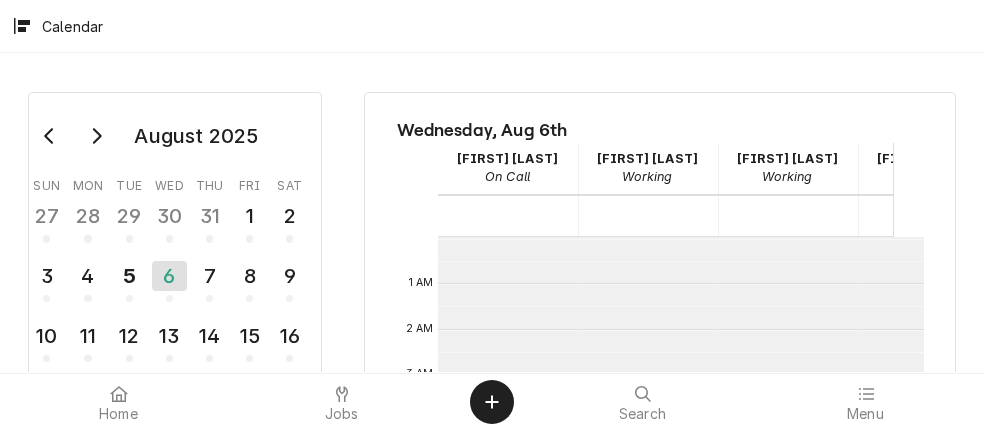 scroll, scrollTop: 0, scrollLeft: 0, axis: both 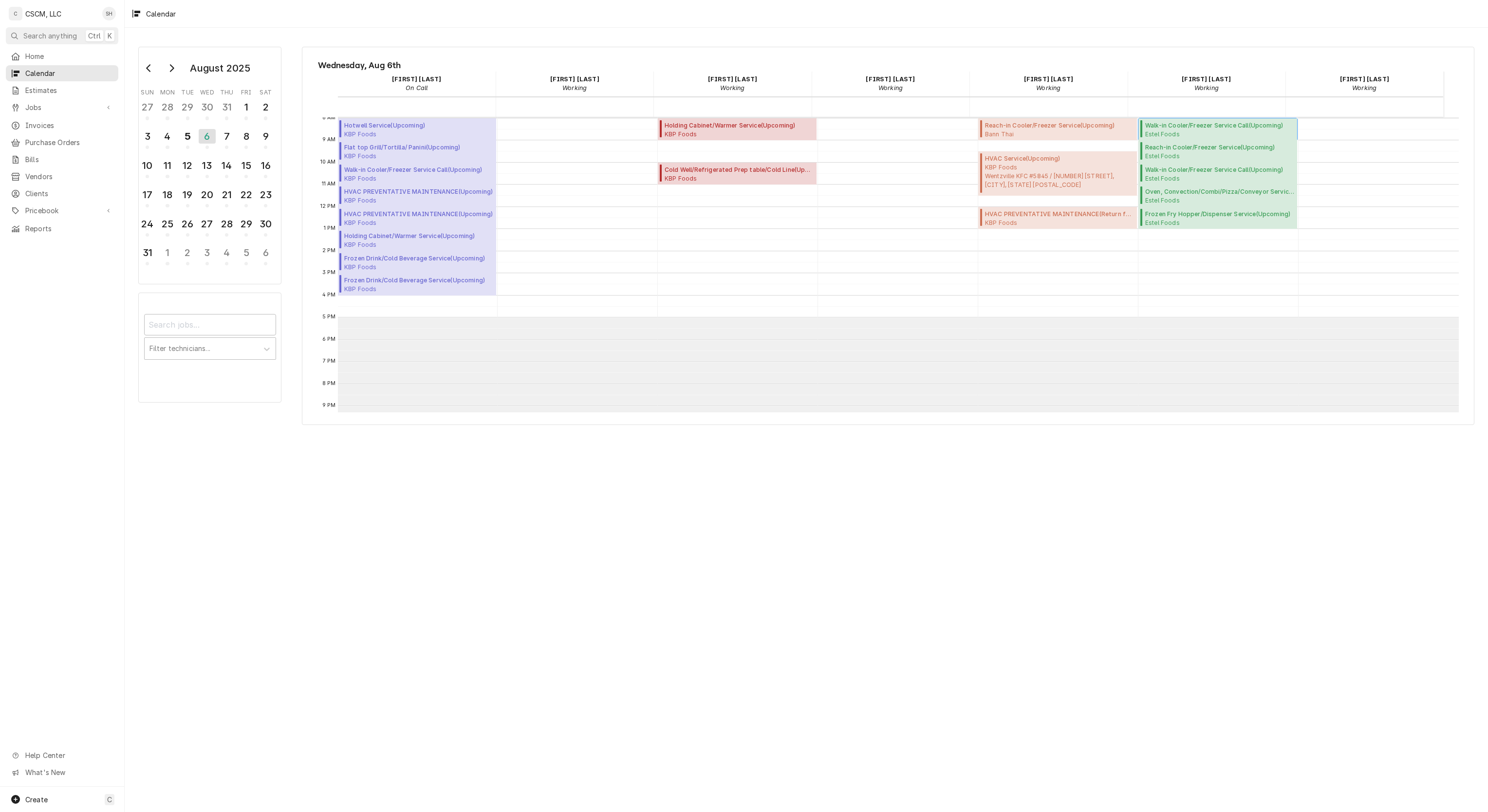 click on "Estel Foods Madison Ave McDonald's #8042 / 2045 Madison Ave, Granite City, Illinois 62040" at bounding box center [1220, 134] 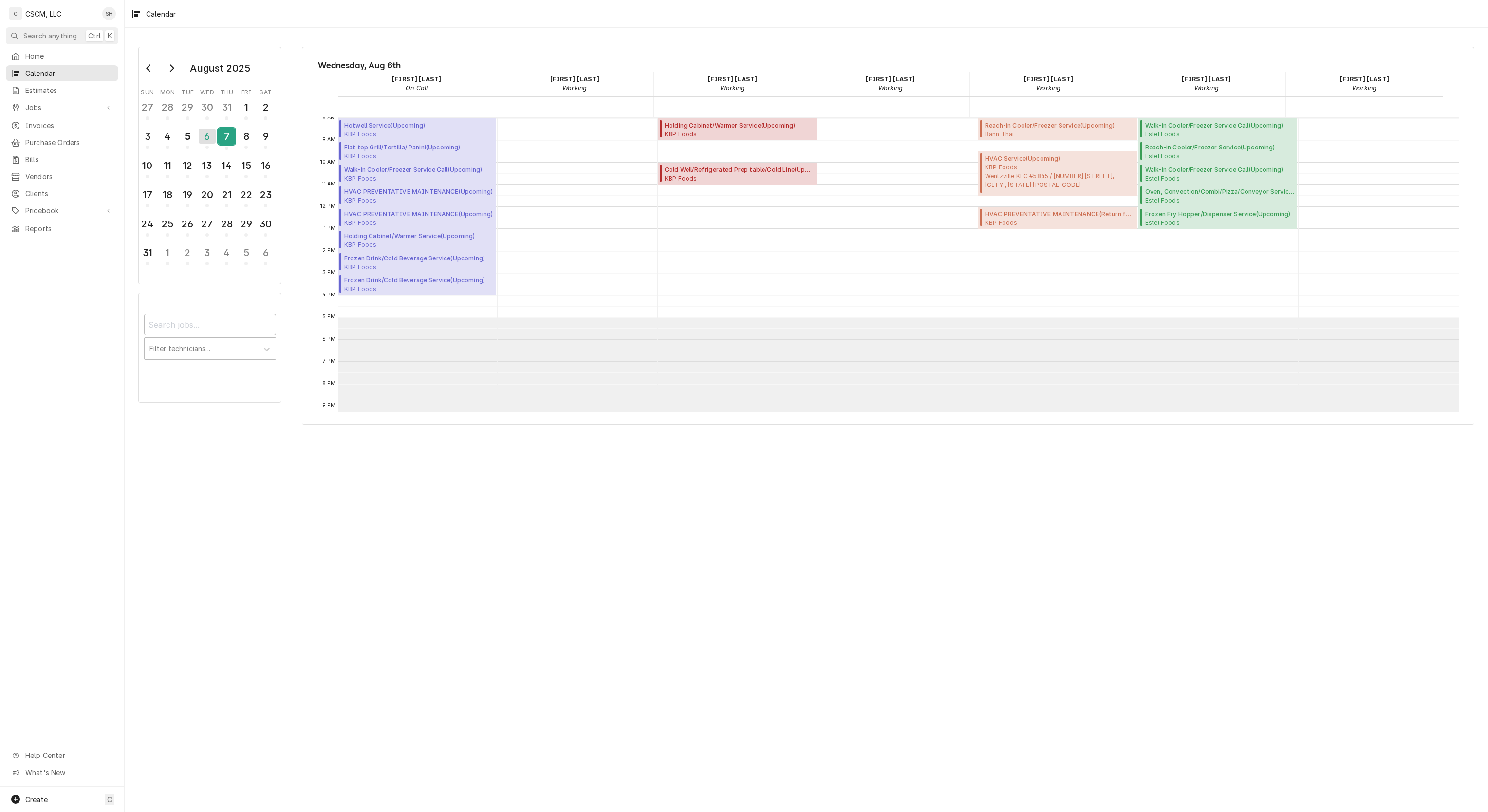 click on "7" at bounding box center [226, 136] 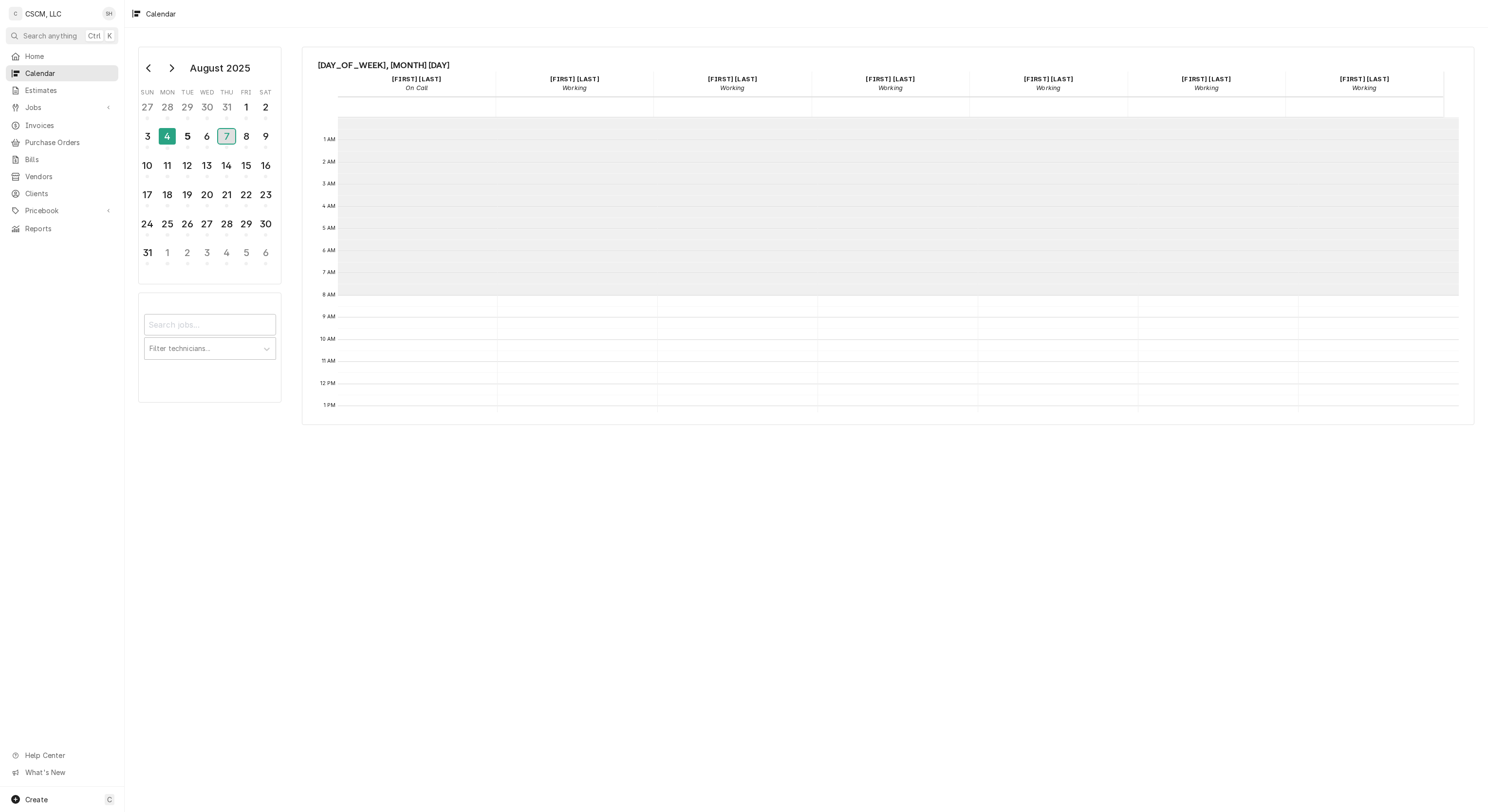 scroll, scrollTop: 177, scrollLeft: 0, axis: vertical 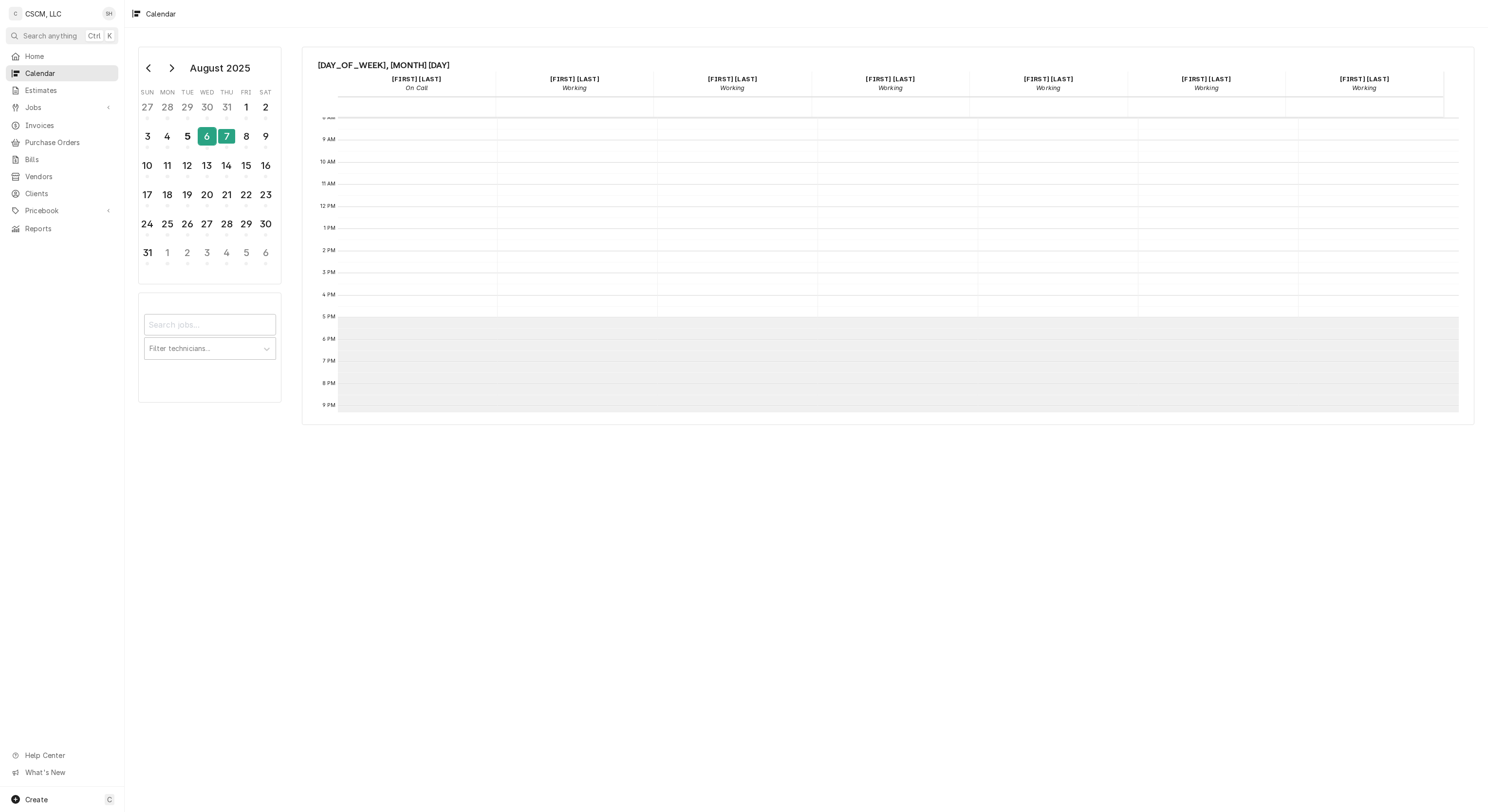 click on "6" at bounding box center [207, 136] 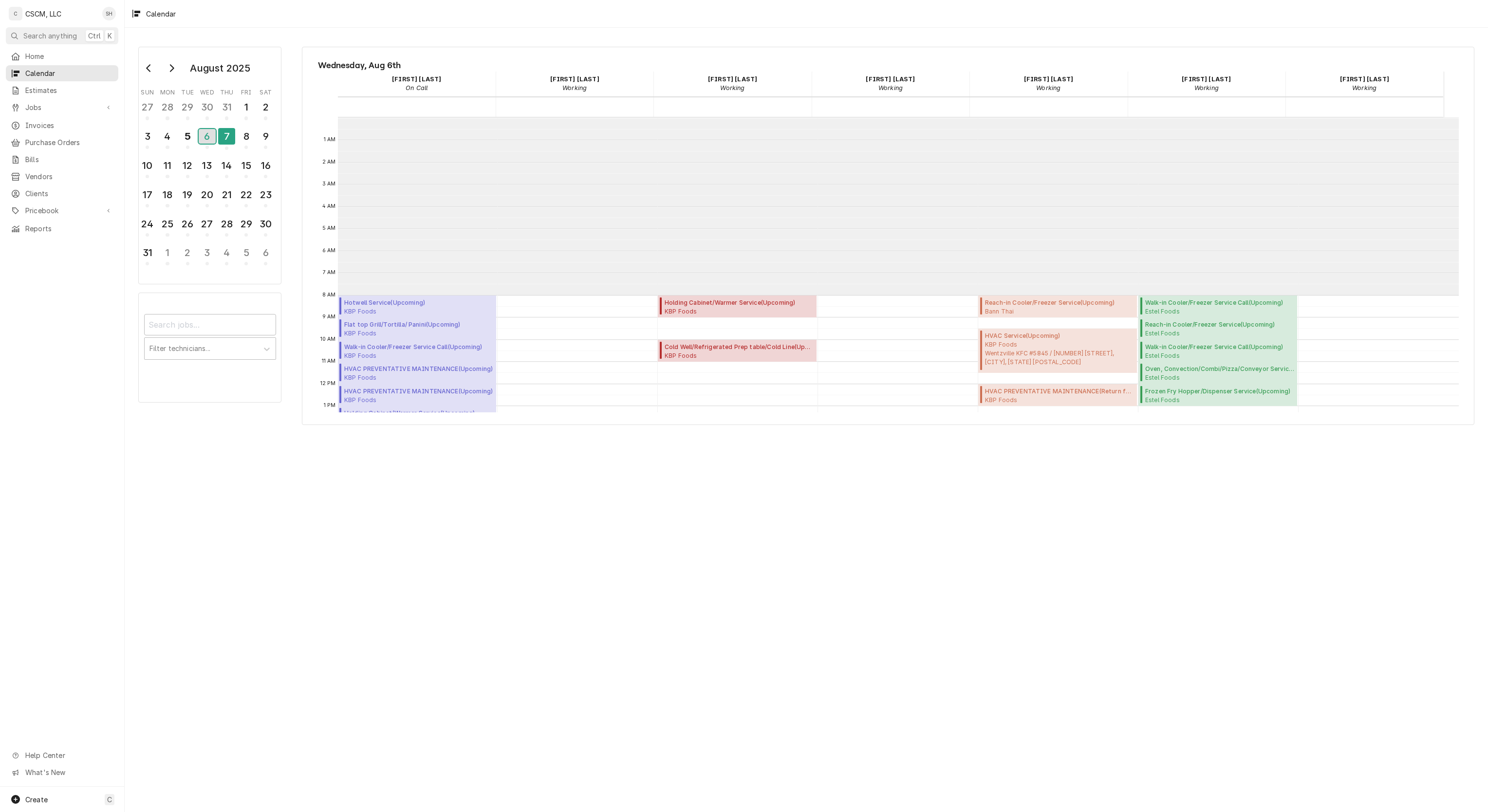 scroll, scrollTop: 177, scrollLeft: 0, axis: vertical 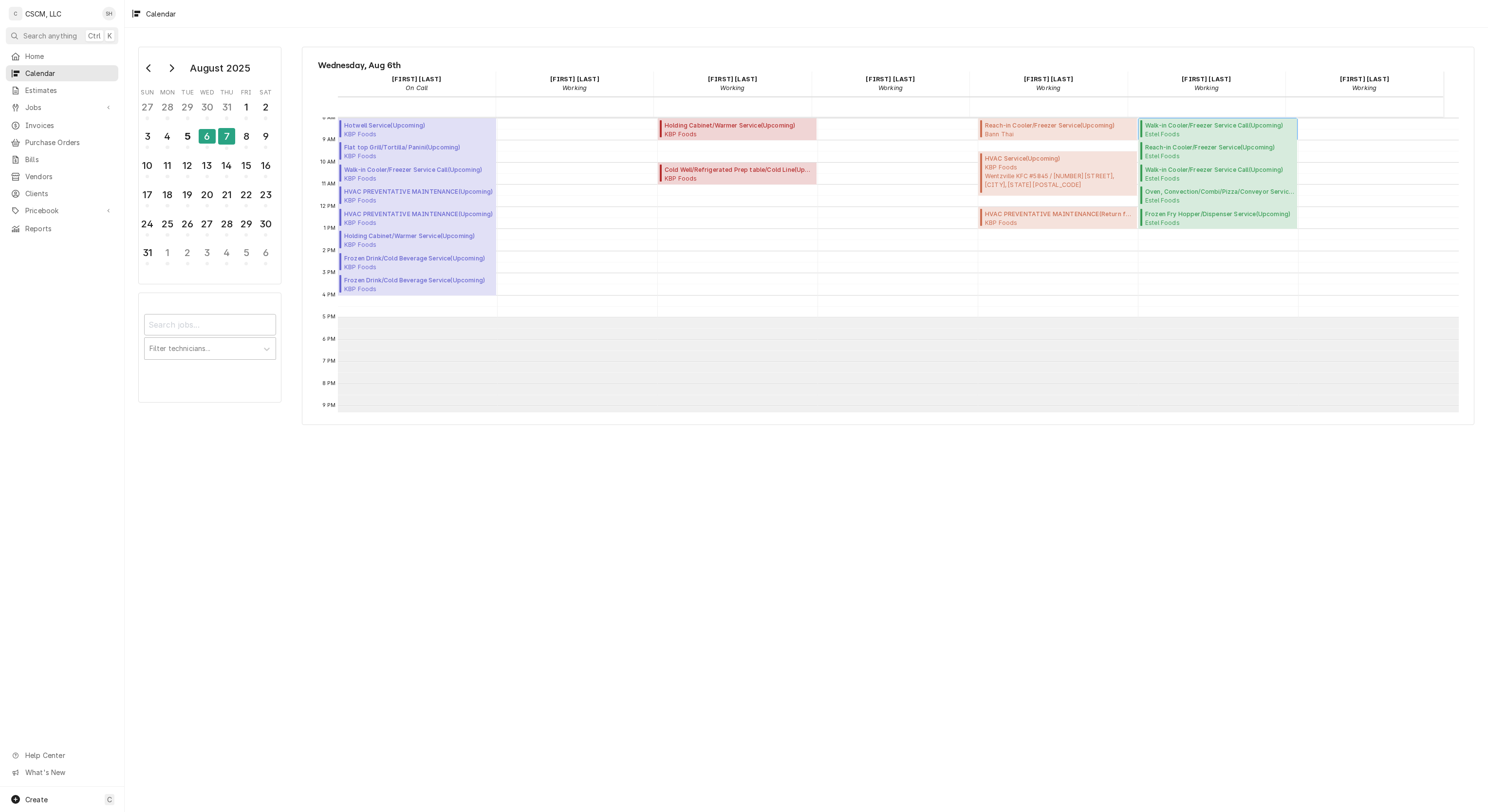 click on "Estel Foods Madison Ave McDonald's #8042 / 2045 Madison Ave, Granite City, Illinois 62040" at bounding box center [1220, 134] 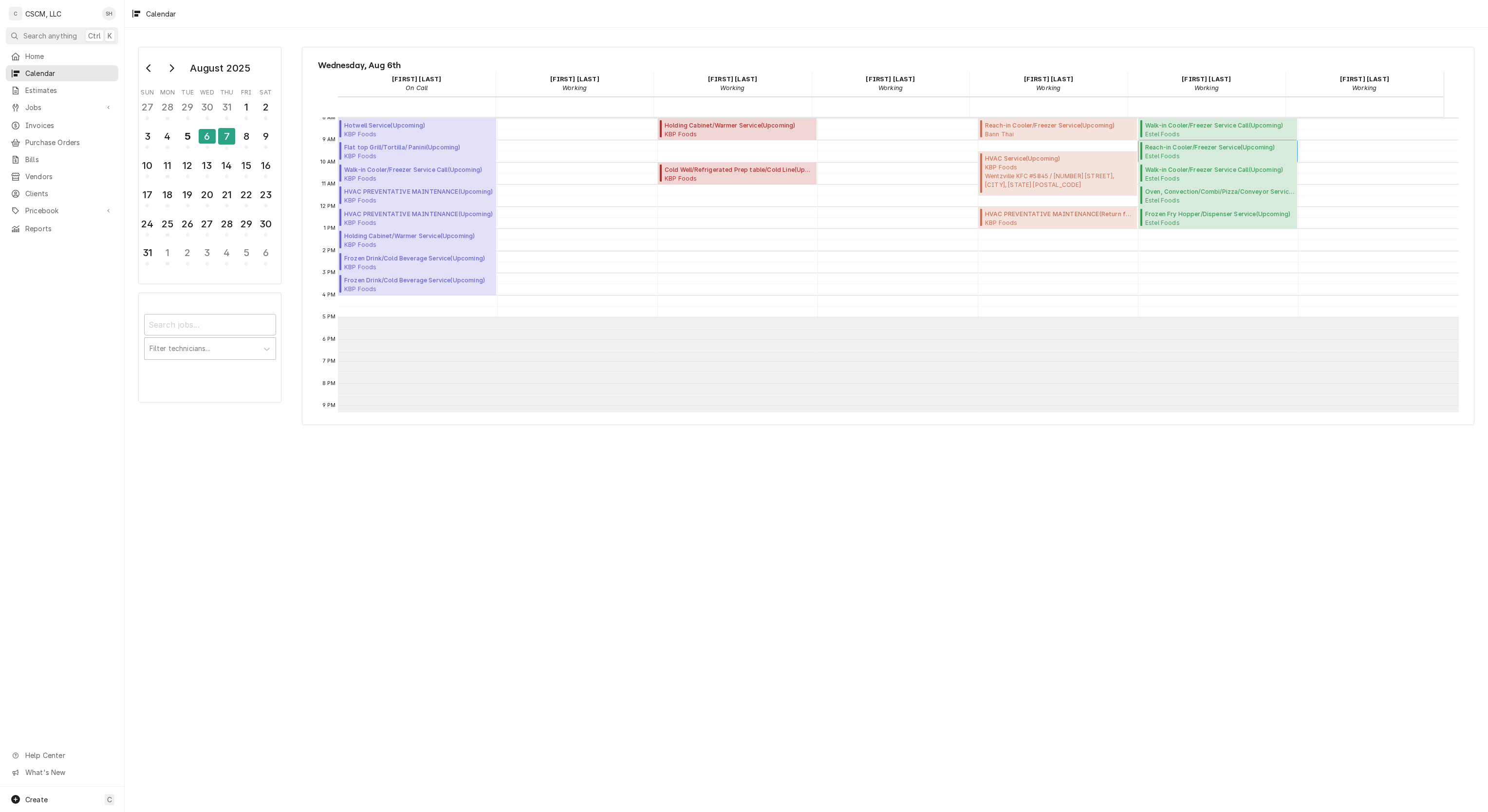 drag, startPoint x: 1232, startPoint y: 156, endPoint x: 1171, endPoint y: 144, distance: 62.16912 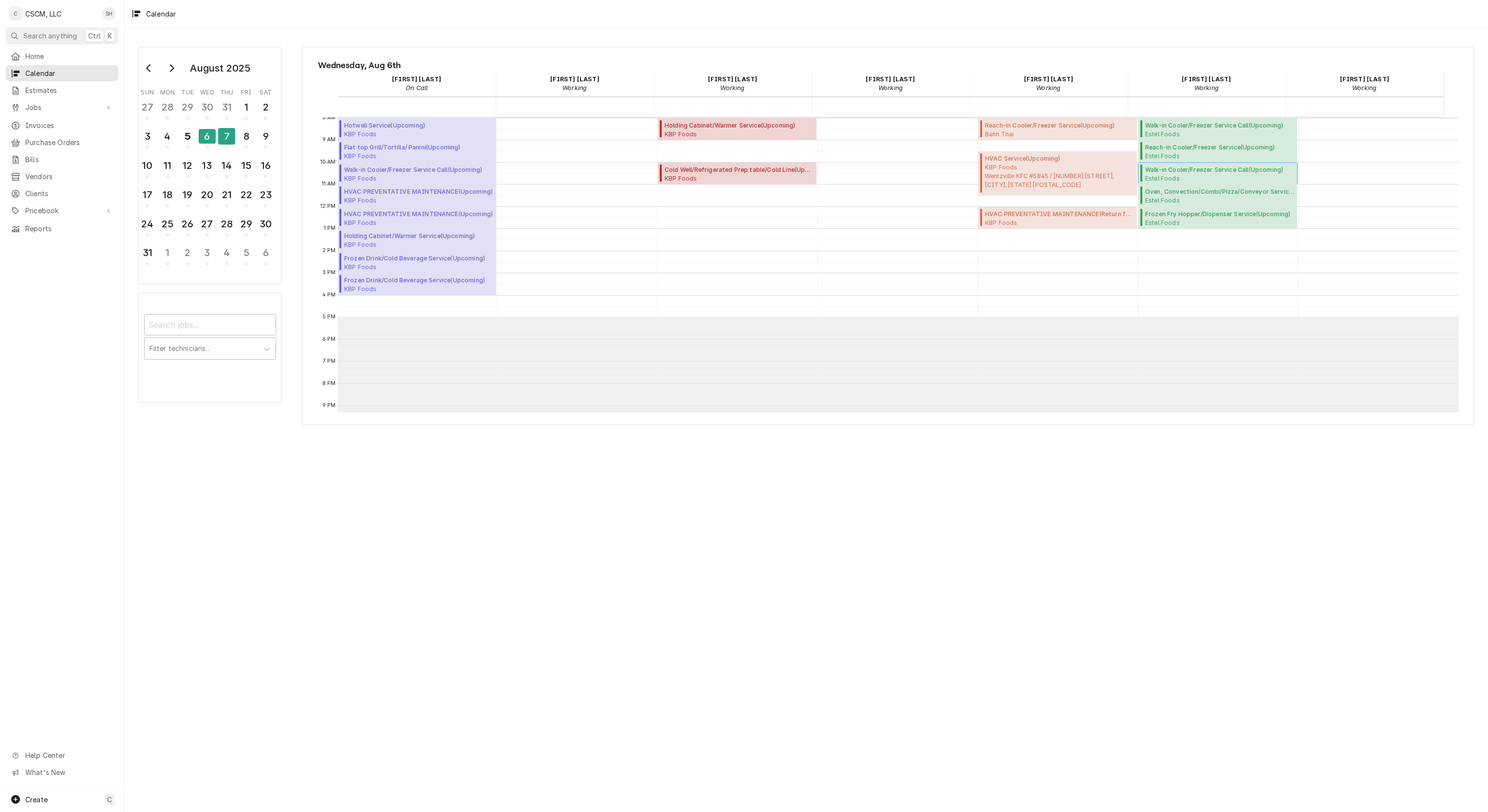 click on "Estel Foods Fairgrounds McDonald's # 2114 / 125 S Belt E, Belleville, Illinois 62220" at bounding box center [1220, 178] 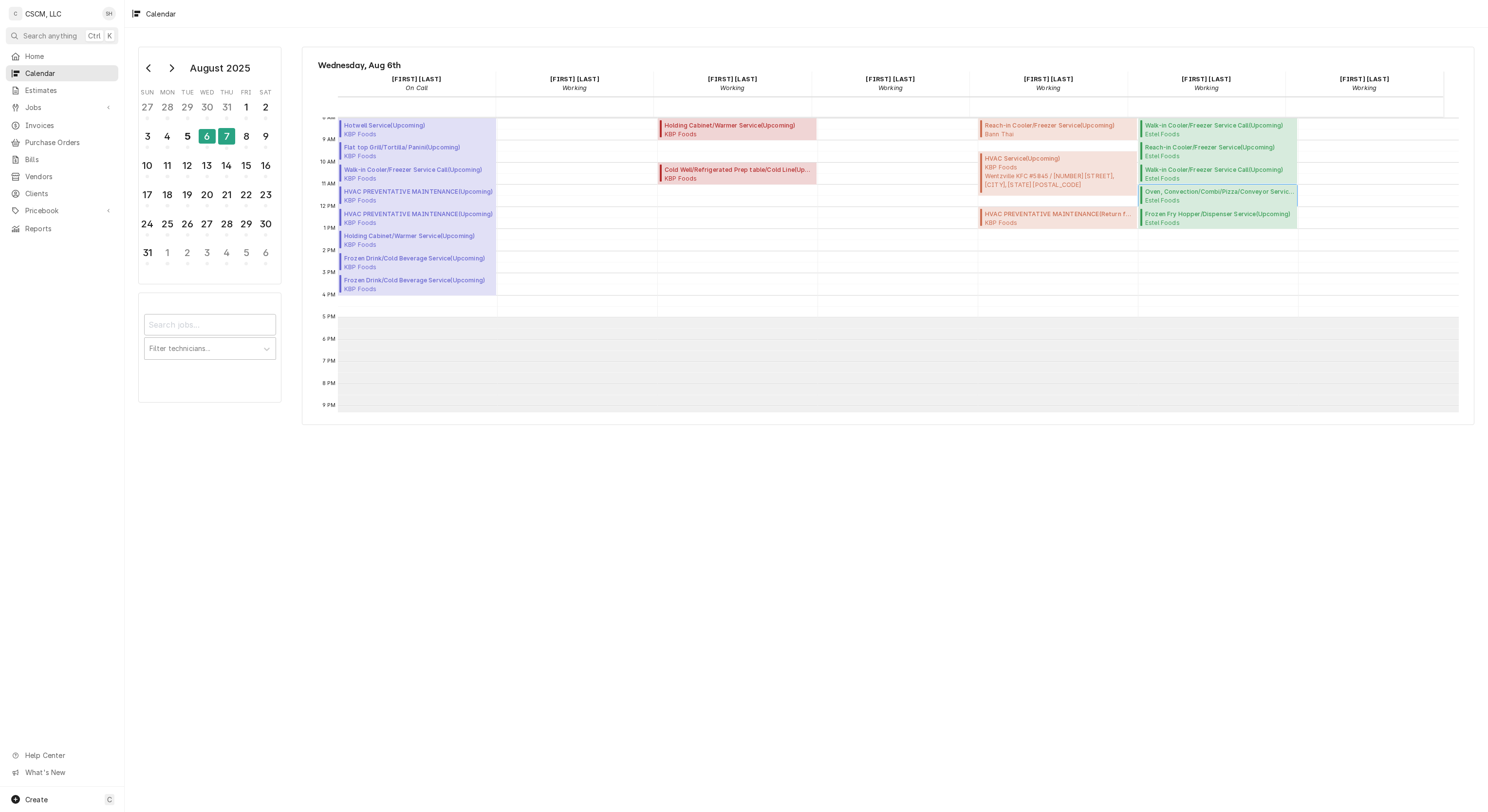 click on "Oven, Convection/Combi/Pizza/Conveyor Service  ( Upcoming )" at bounding box center (1220, 192) 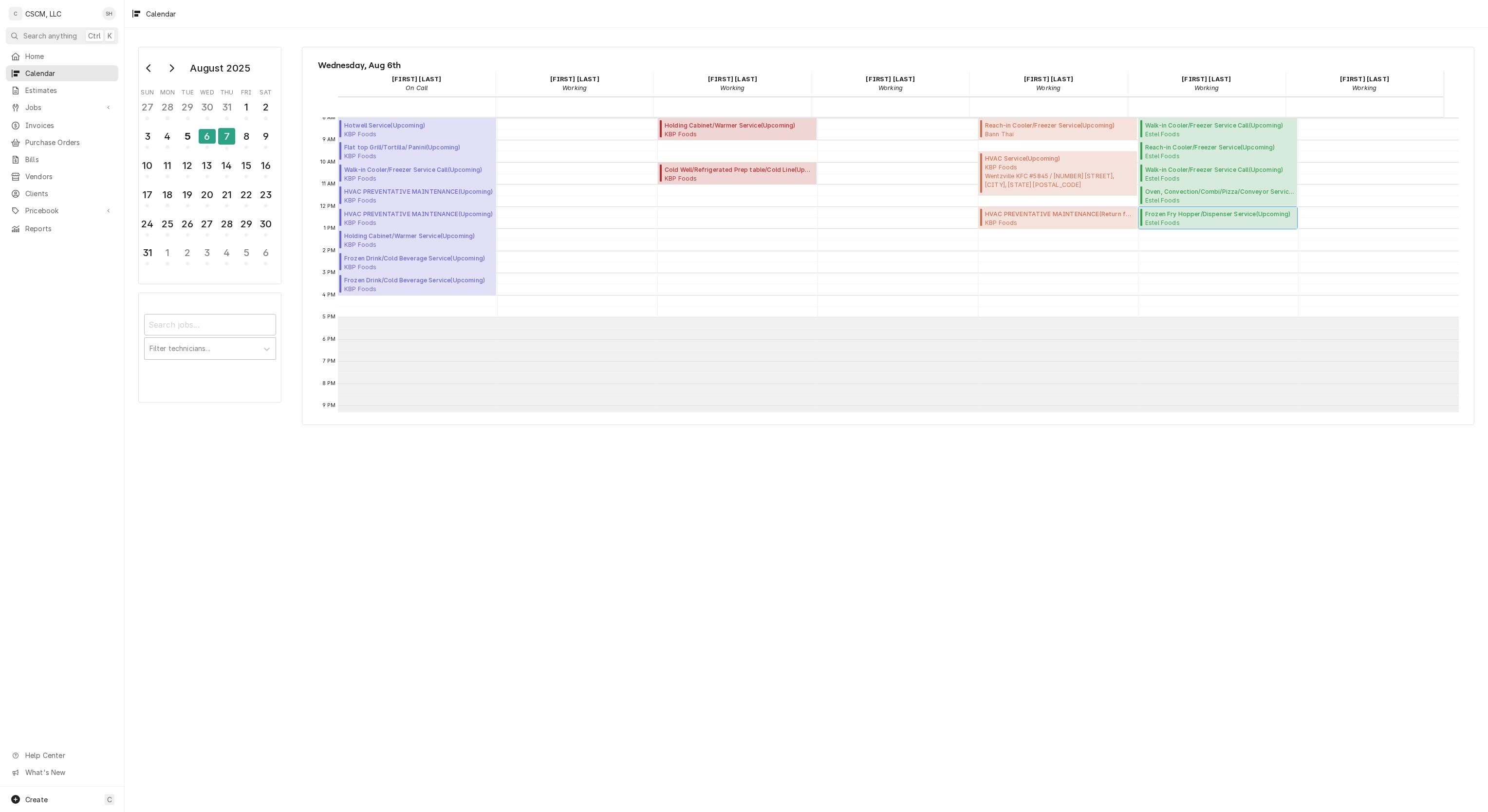 click on "Frozen Fry Hopper/Dispenser Service  ( Upcoming )" at bounding box center [1220, 214] 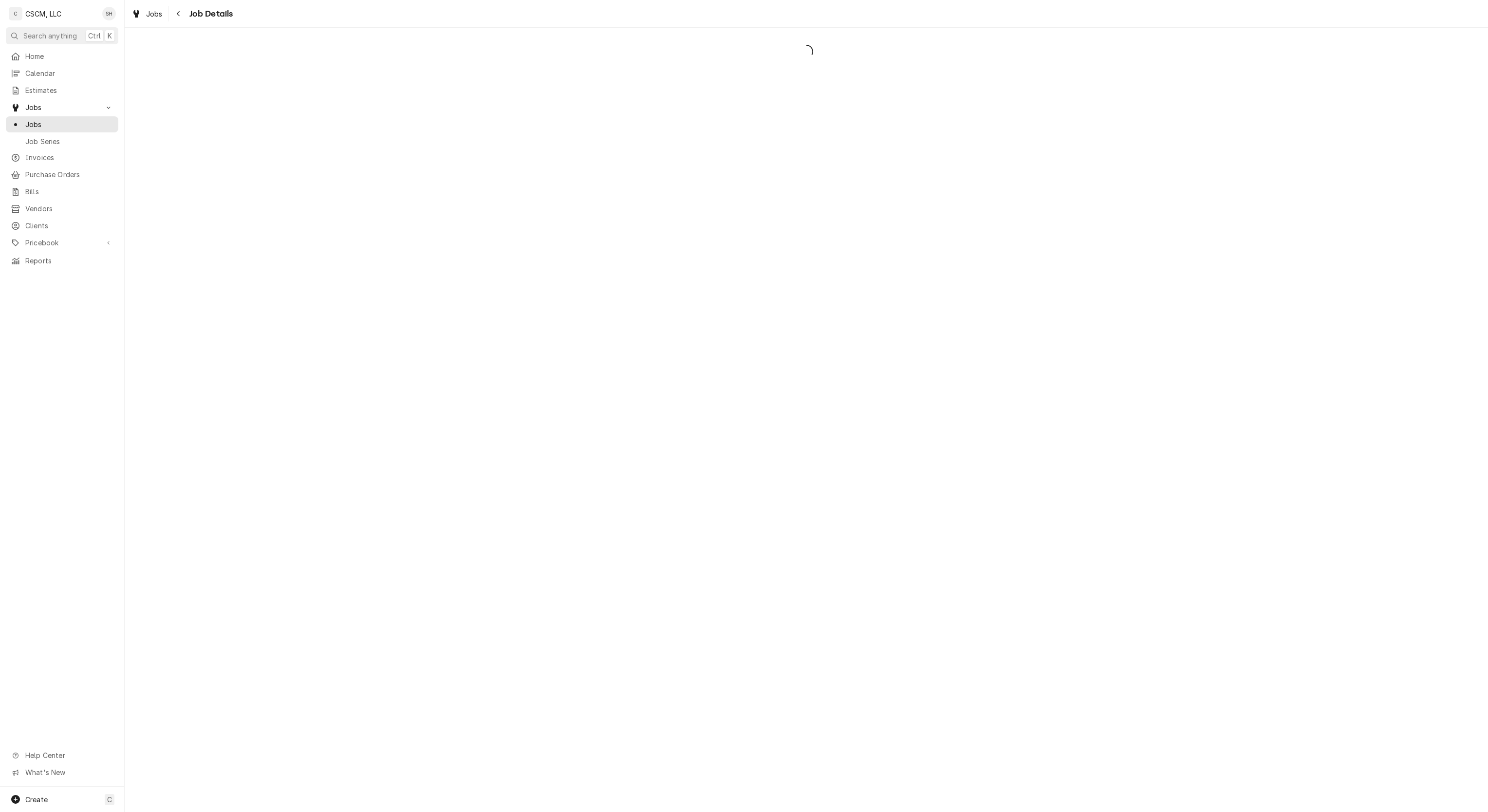 scroll, scrollTop: 0, scrollLeft: 0, axis: both 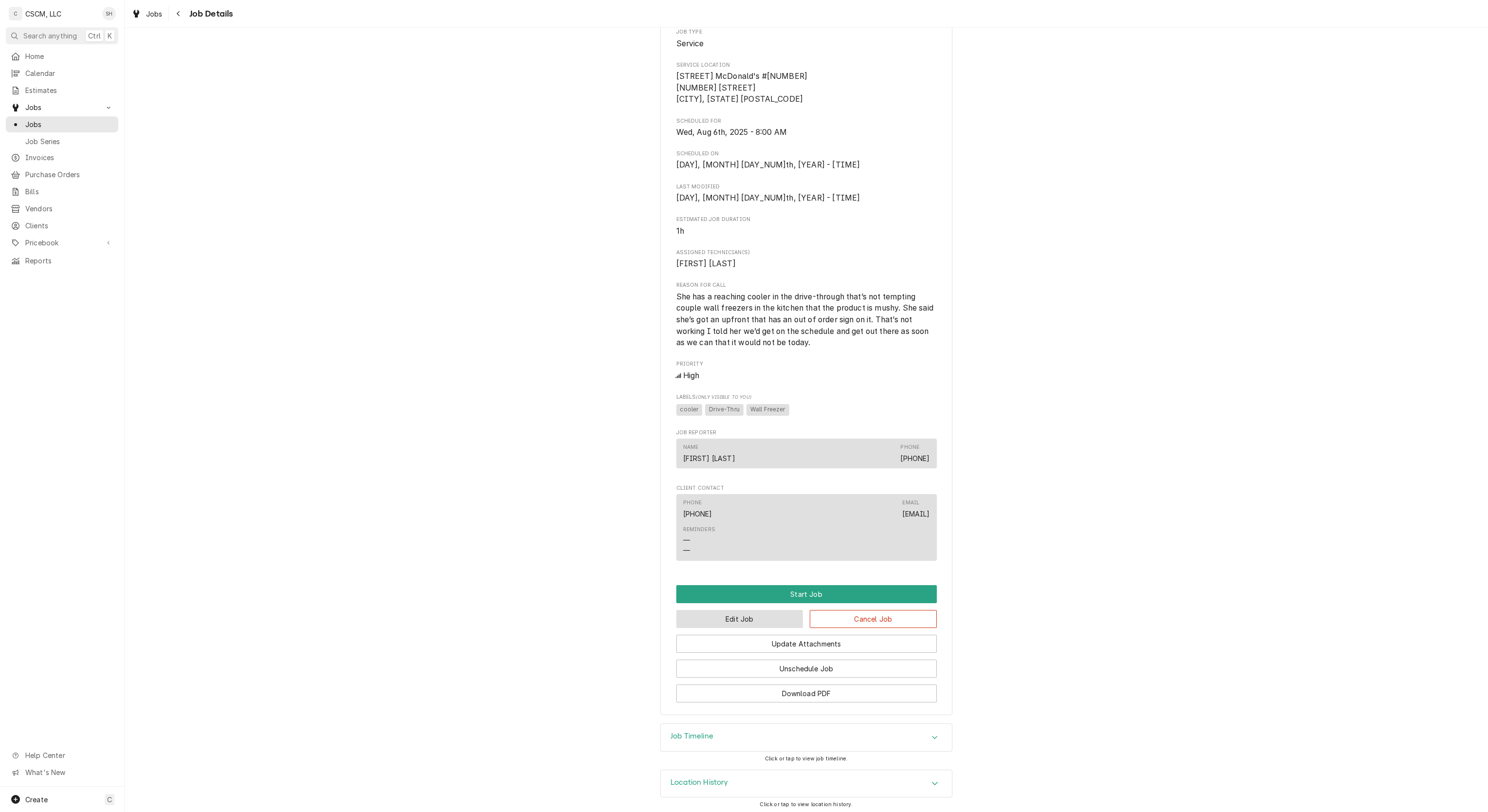 click on "Edit Job" at bounding box center [740, 619] 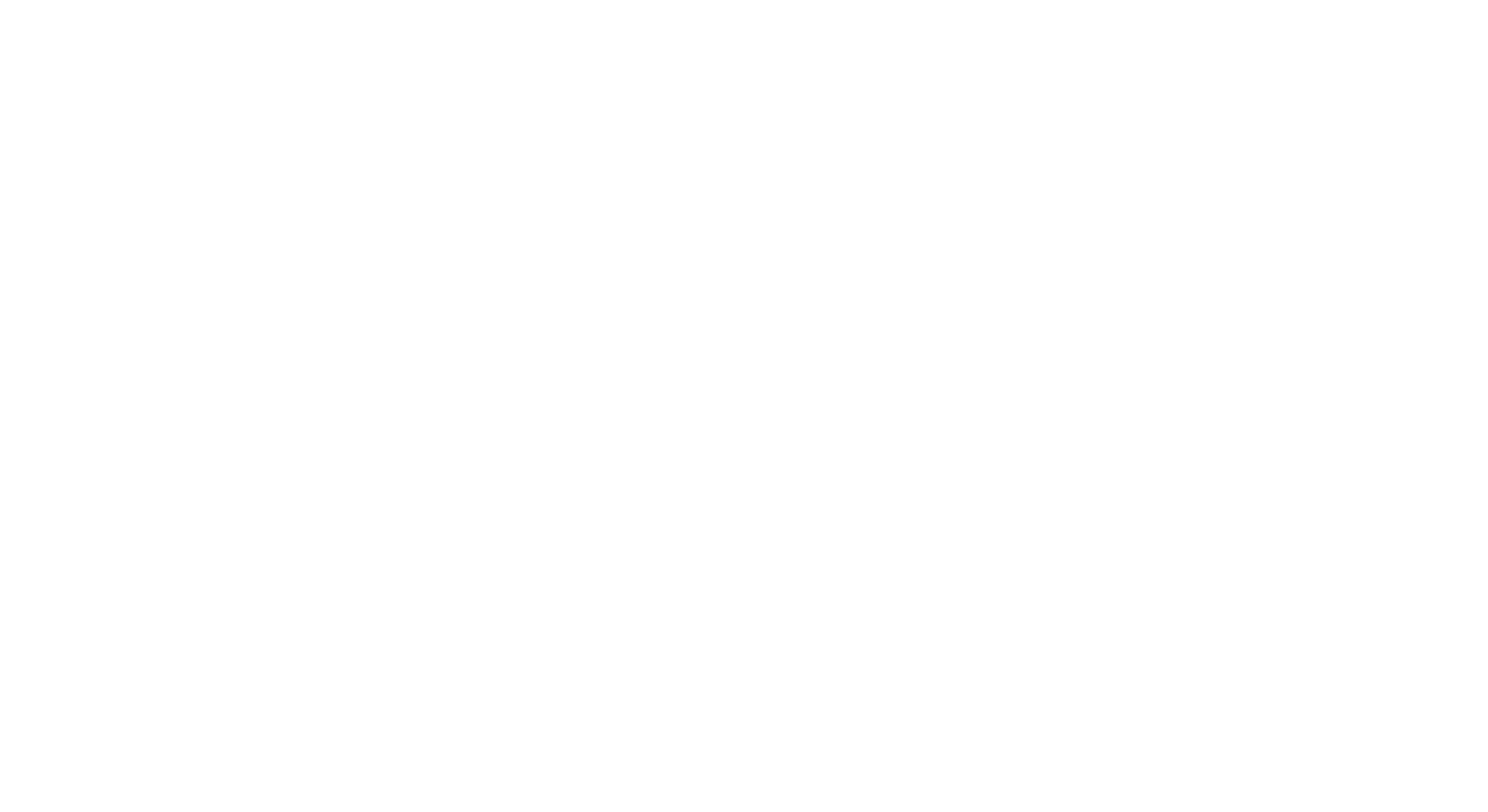 scroll, scrollTop: 0, scrollLeft: 0, axis: both 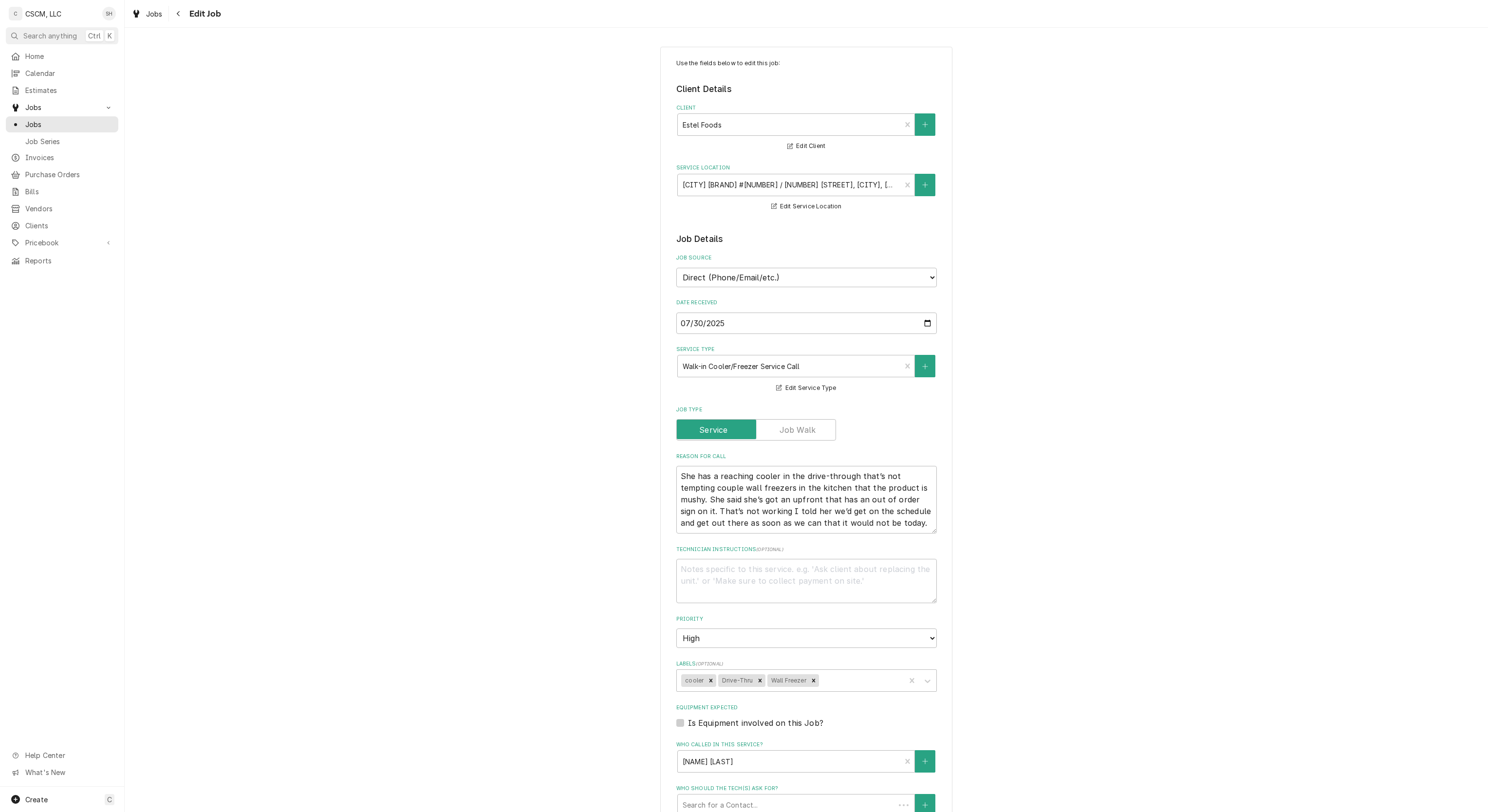 type on "x" 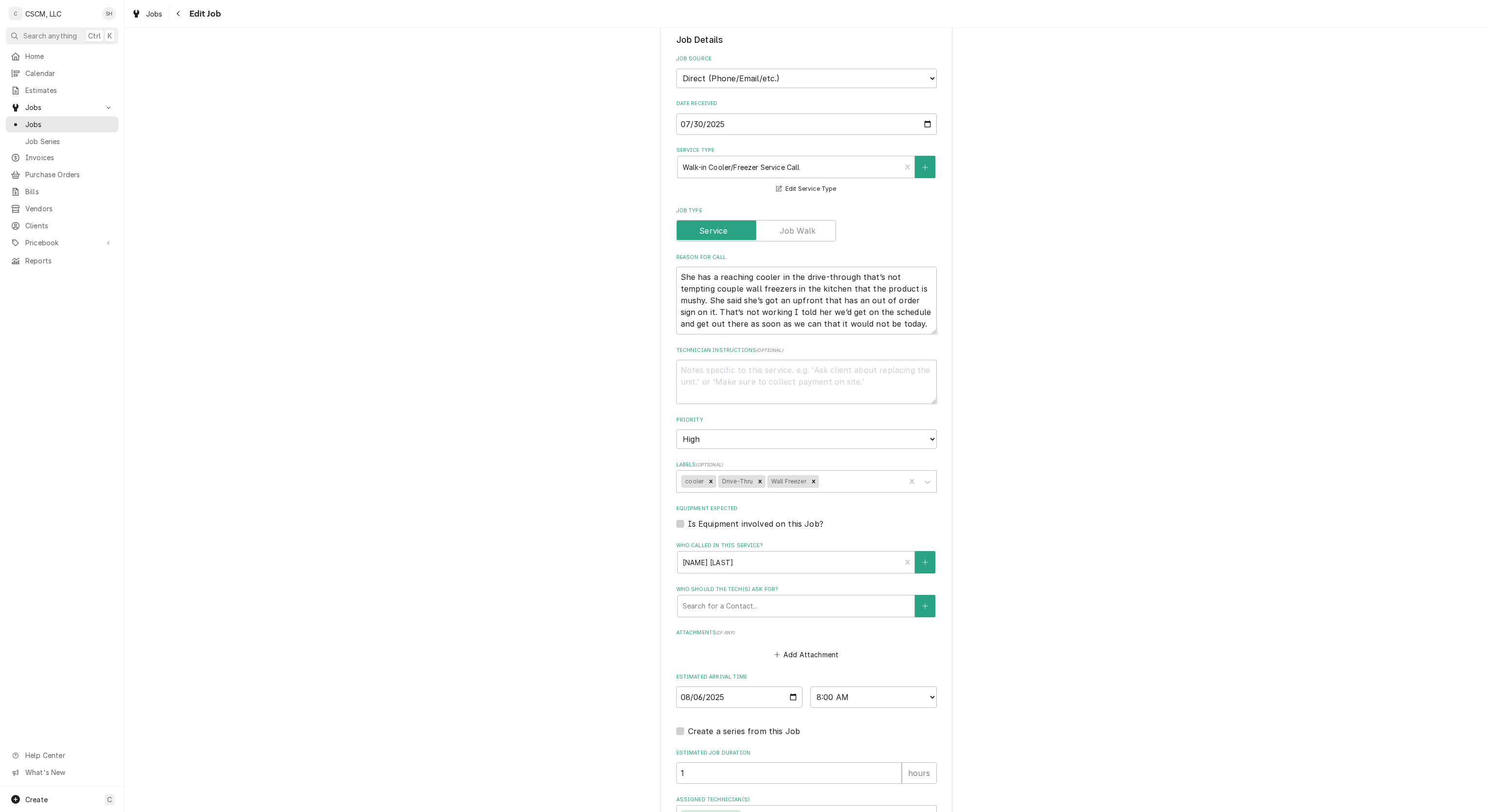 scroll, scrollTop: 278, scrollLeft: 0, axis: vertical 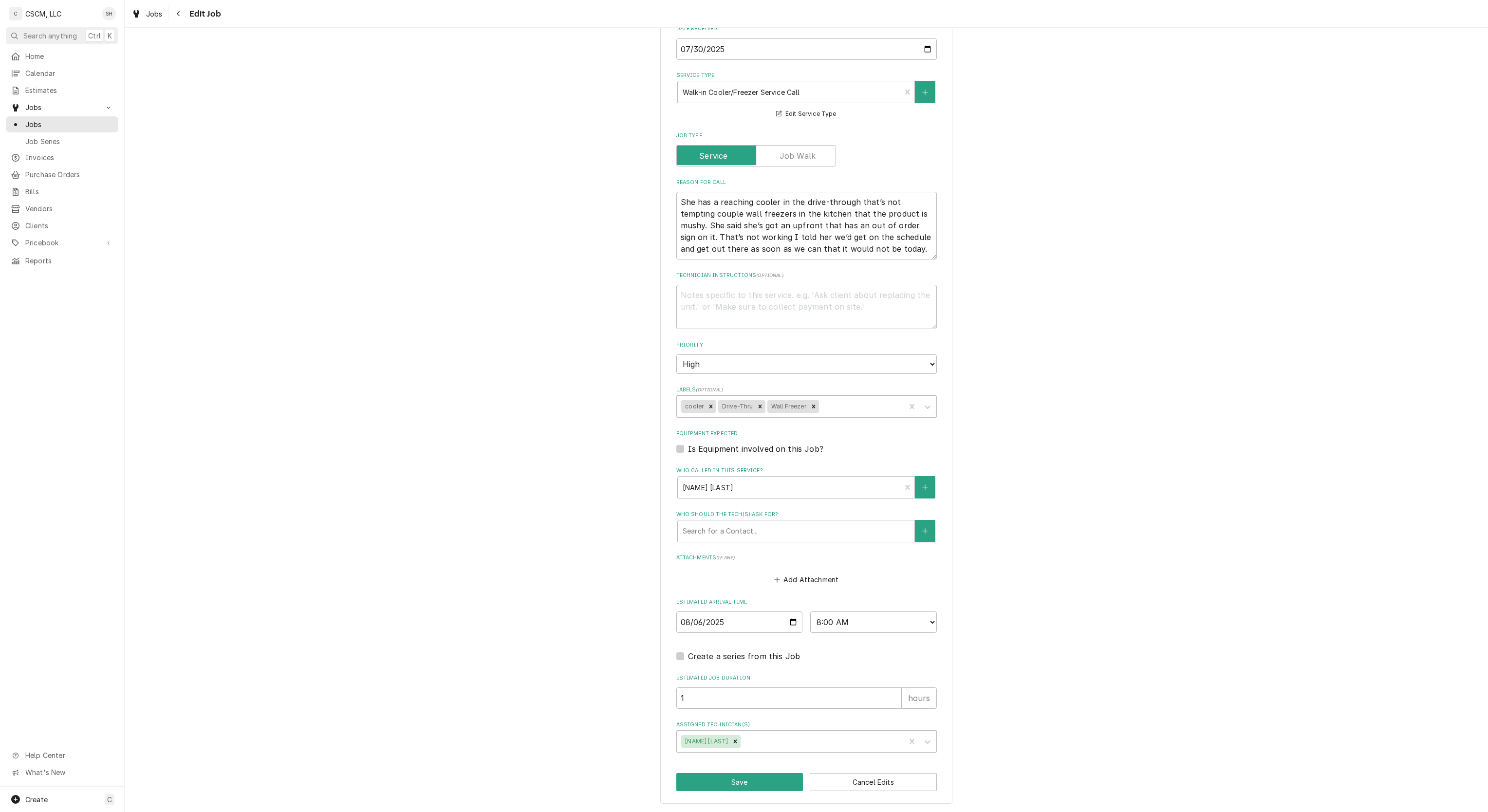 click on "Assigned Technician(s)" at bounding box center [806, 725] 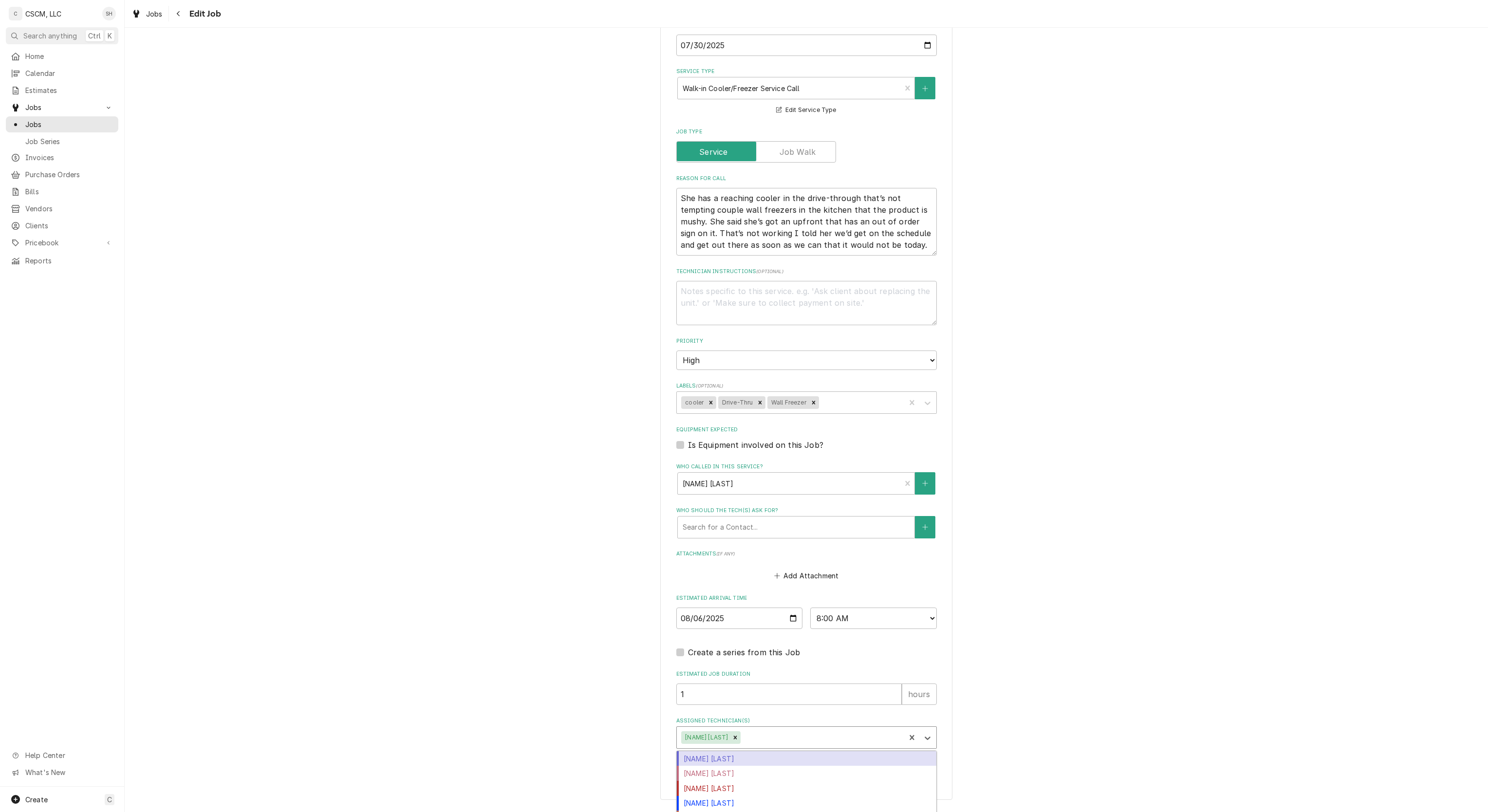click at bounding box center (821, 738) 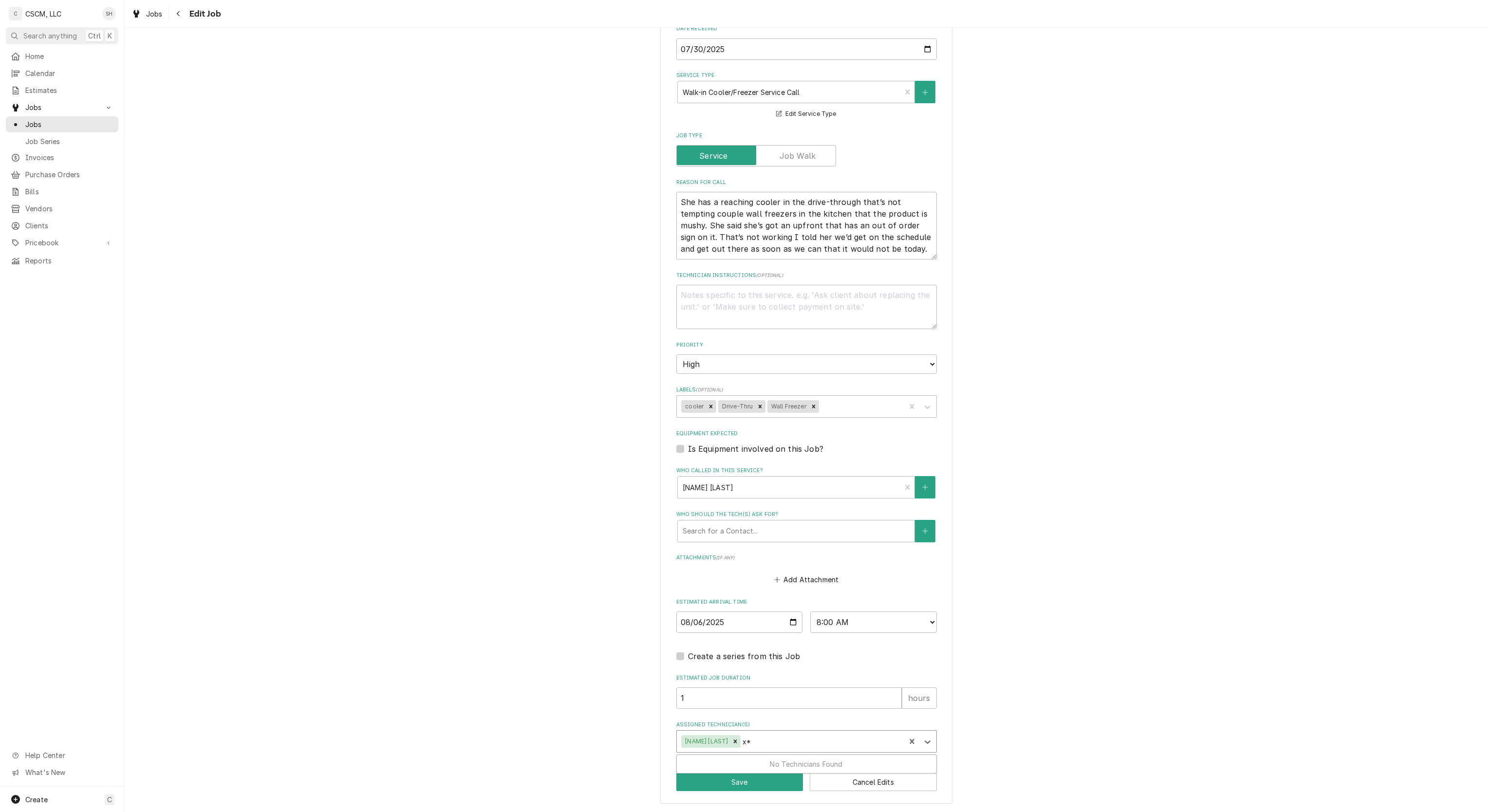 type on "x" 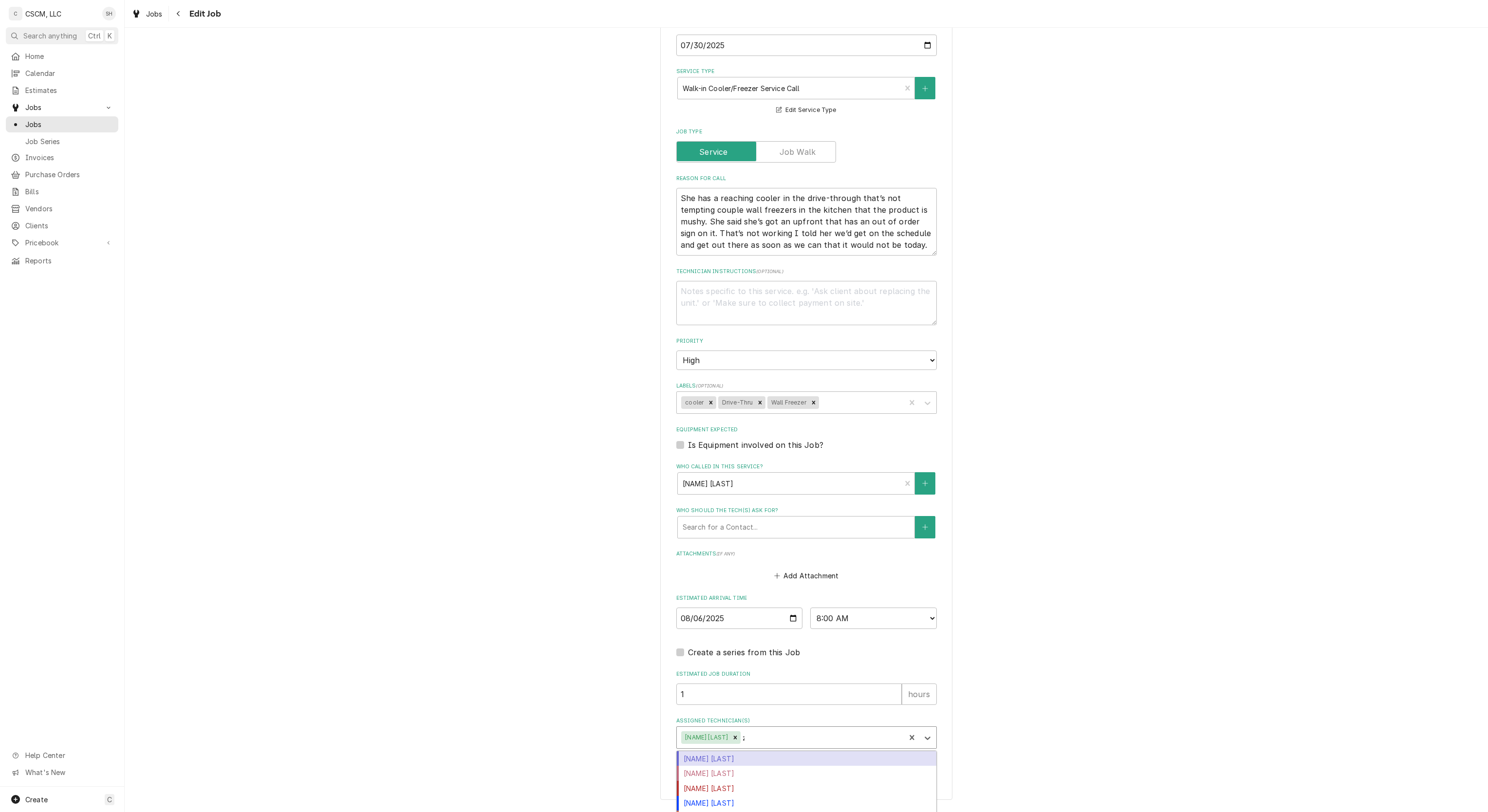 type on "za" 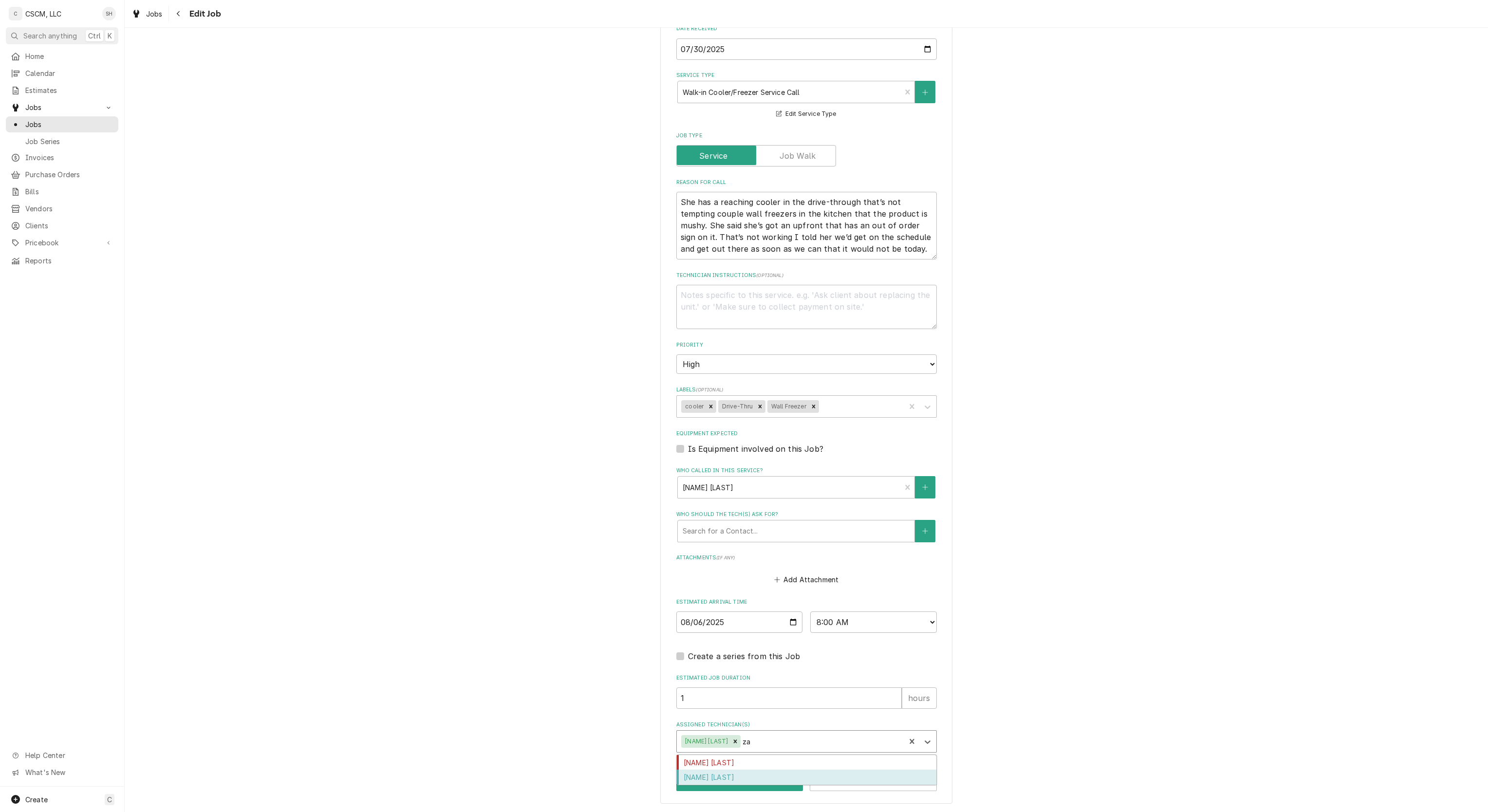 click on "[FIRST] [LAST]" at bounding box center (806, 777) 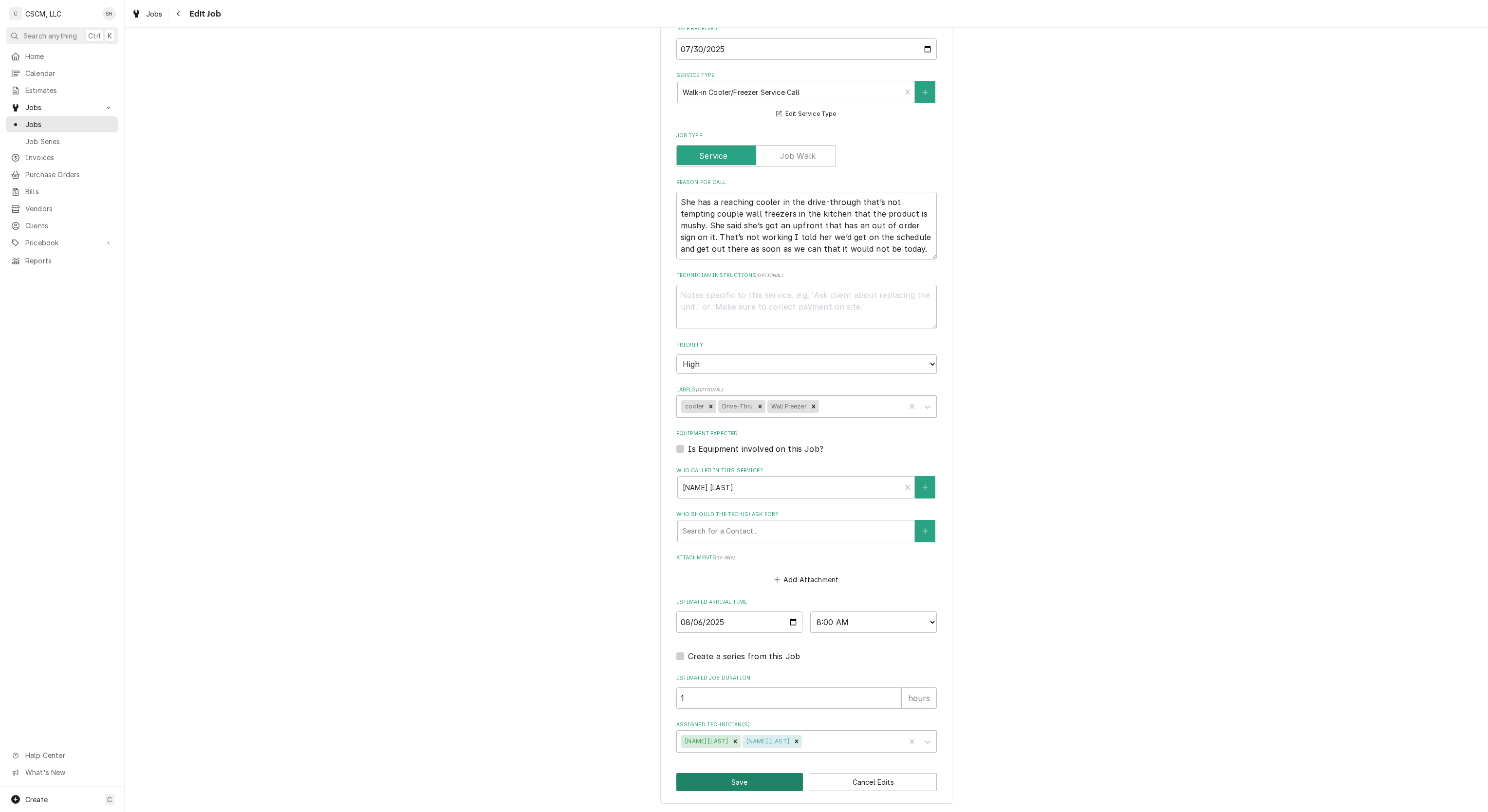 click on "Save" at bounding box center [740, 782] 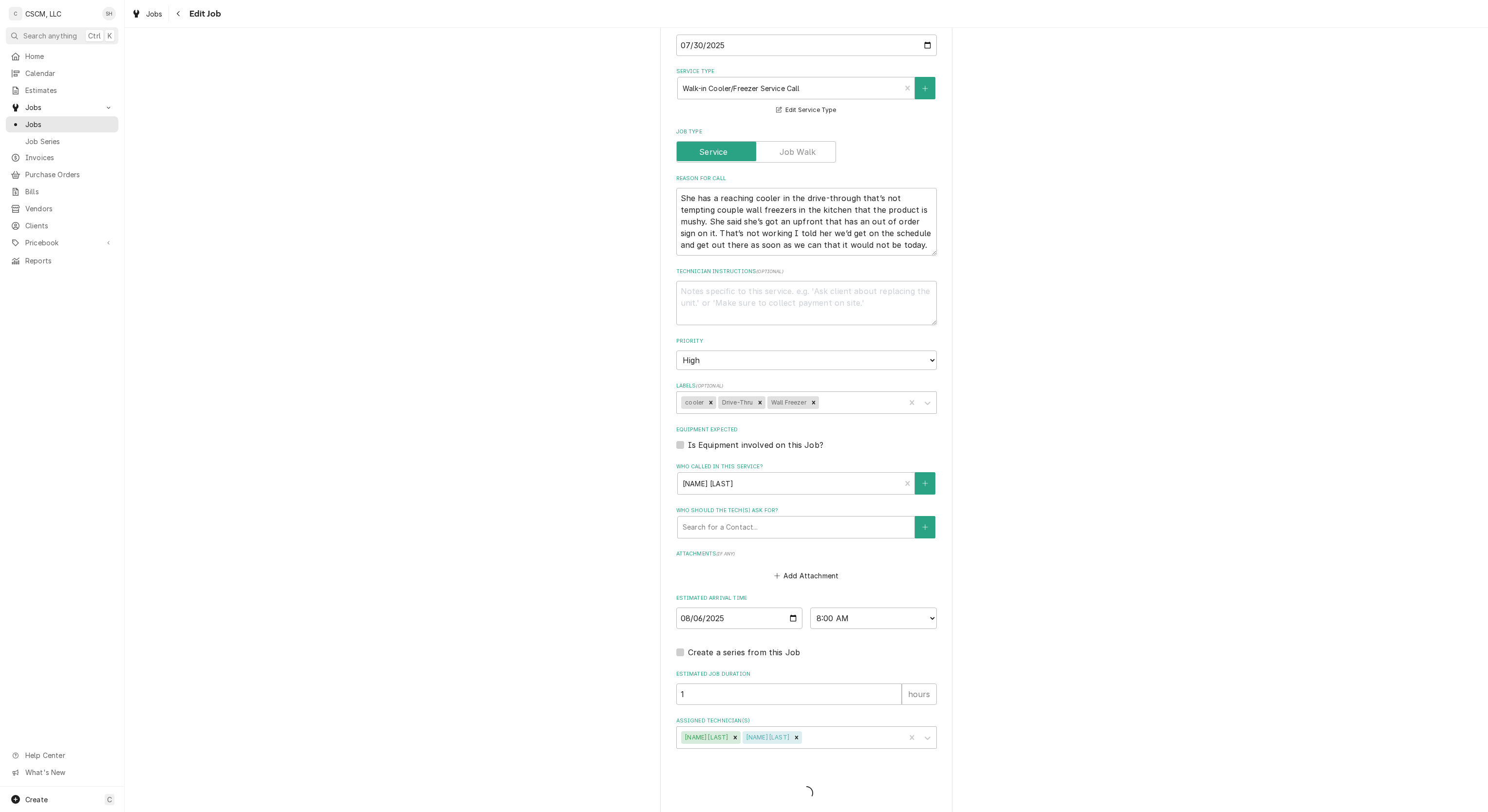 type on "x" 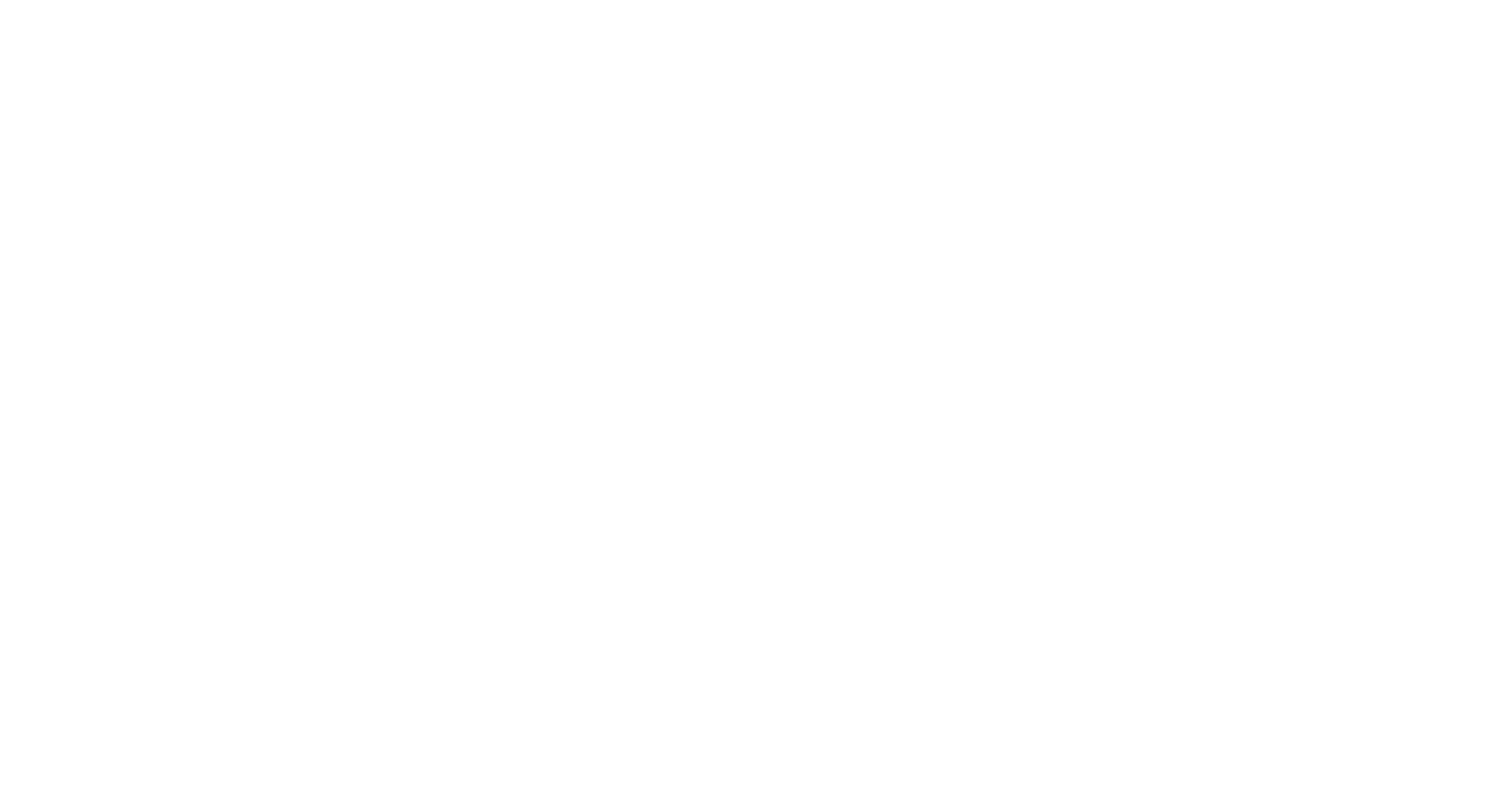 scroll, scrollTop: 0, scrollLeft: 0, axis: both 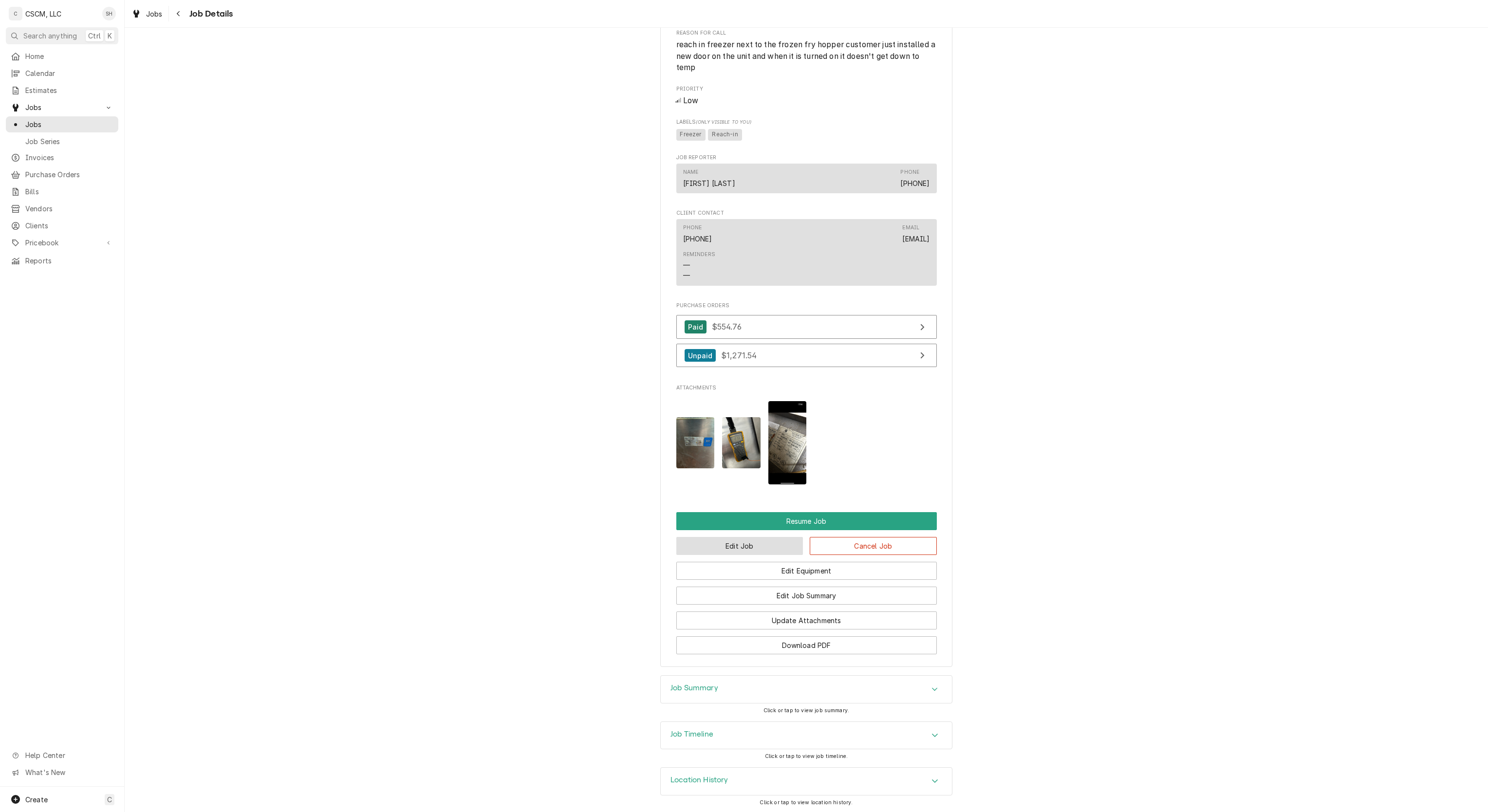 click on "Edit Job" at bounding box center [740, 546] 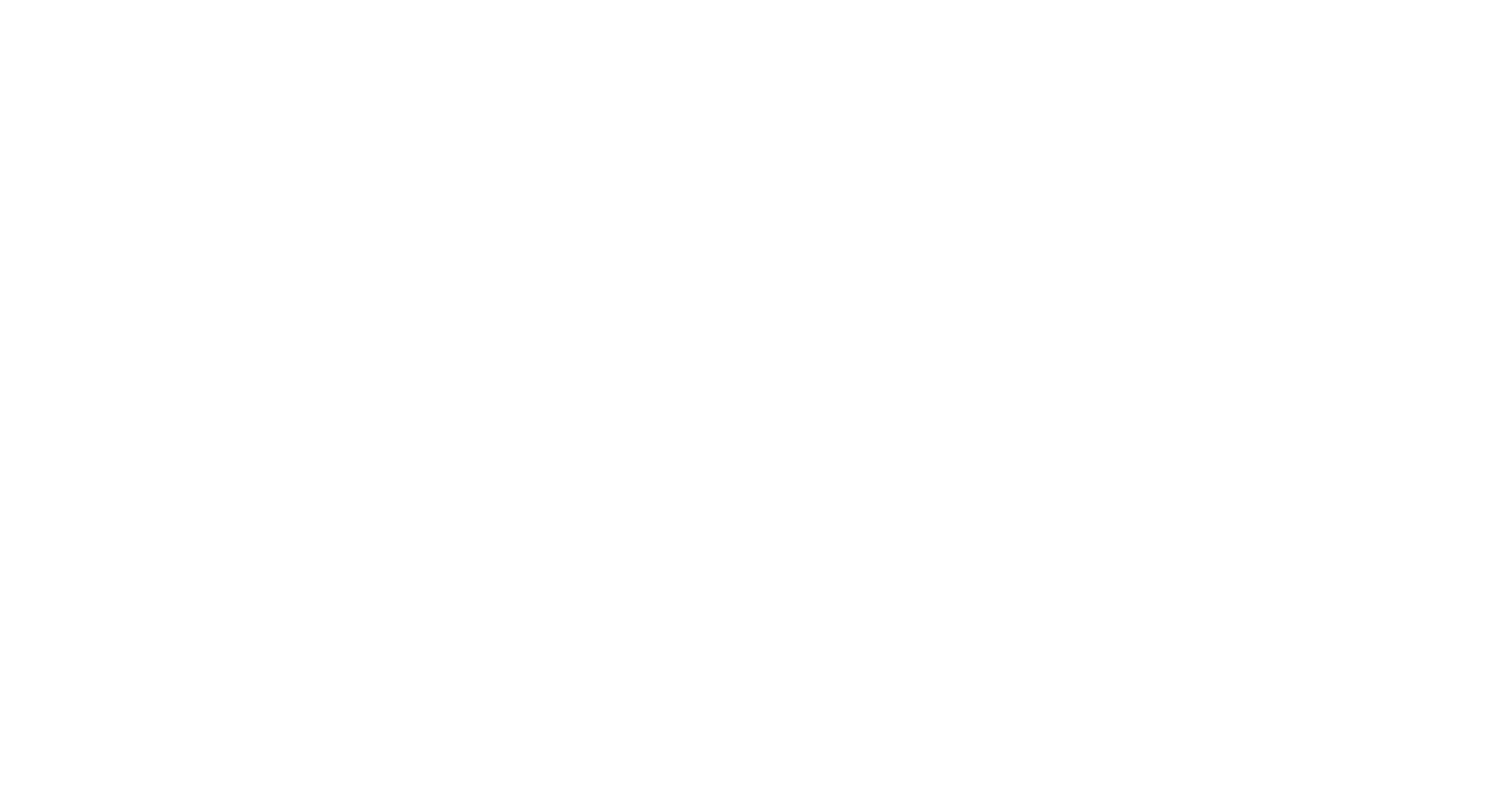 scroll, scrollTop: 0, scrollLeft: 0, axis: both 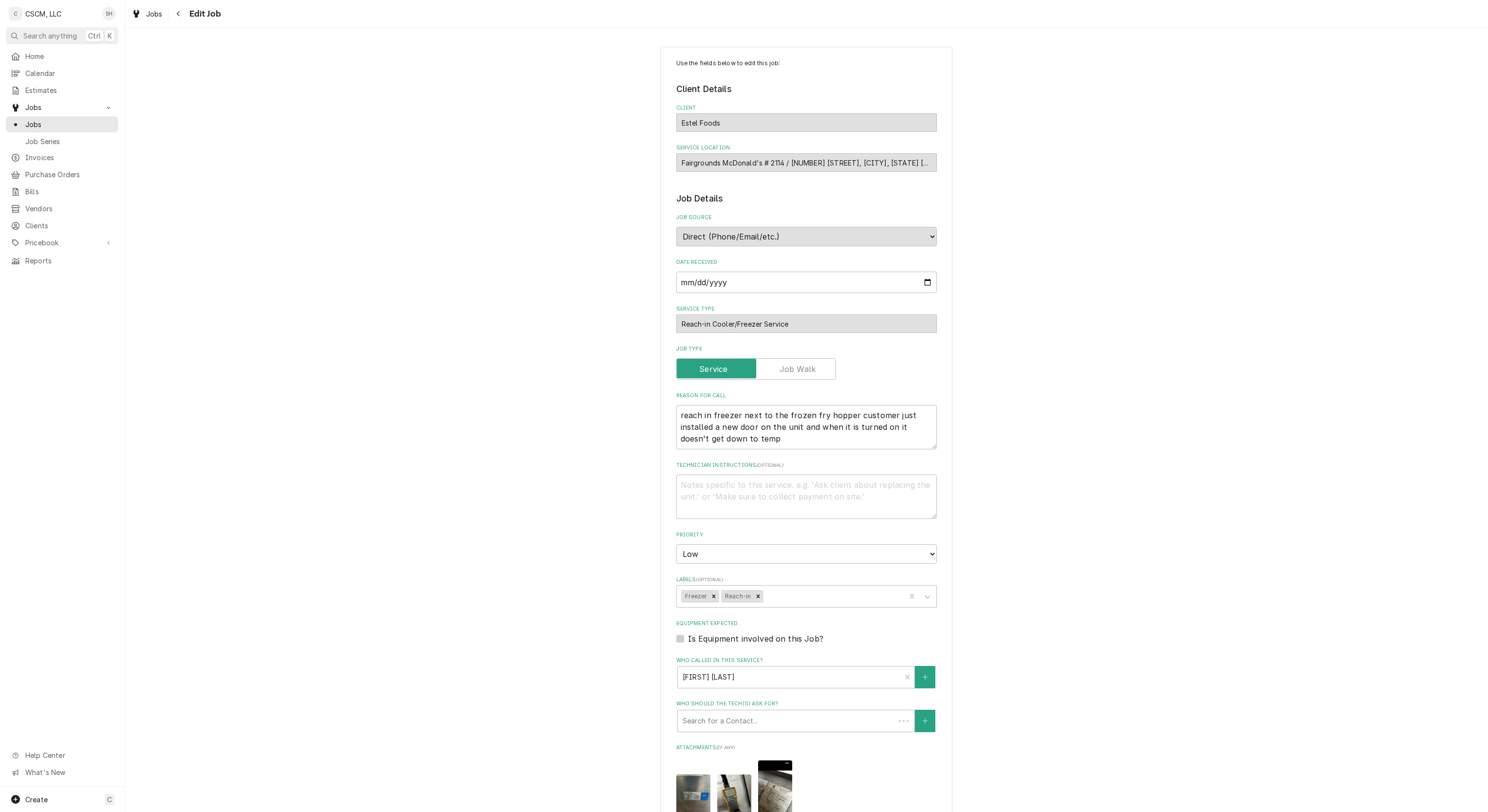 type on "x" 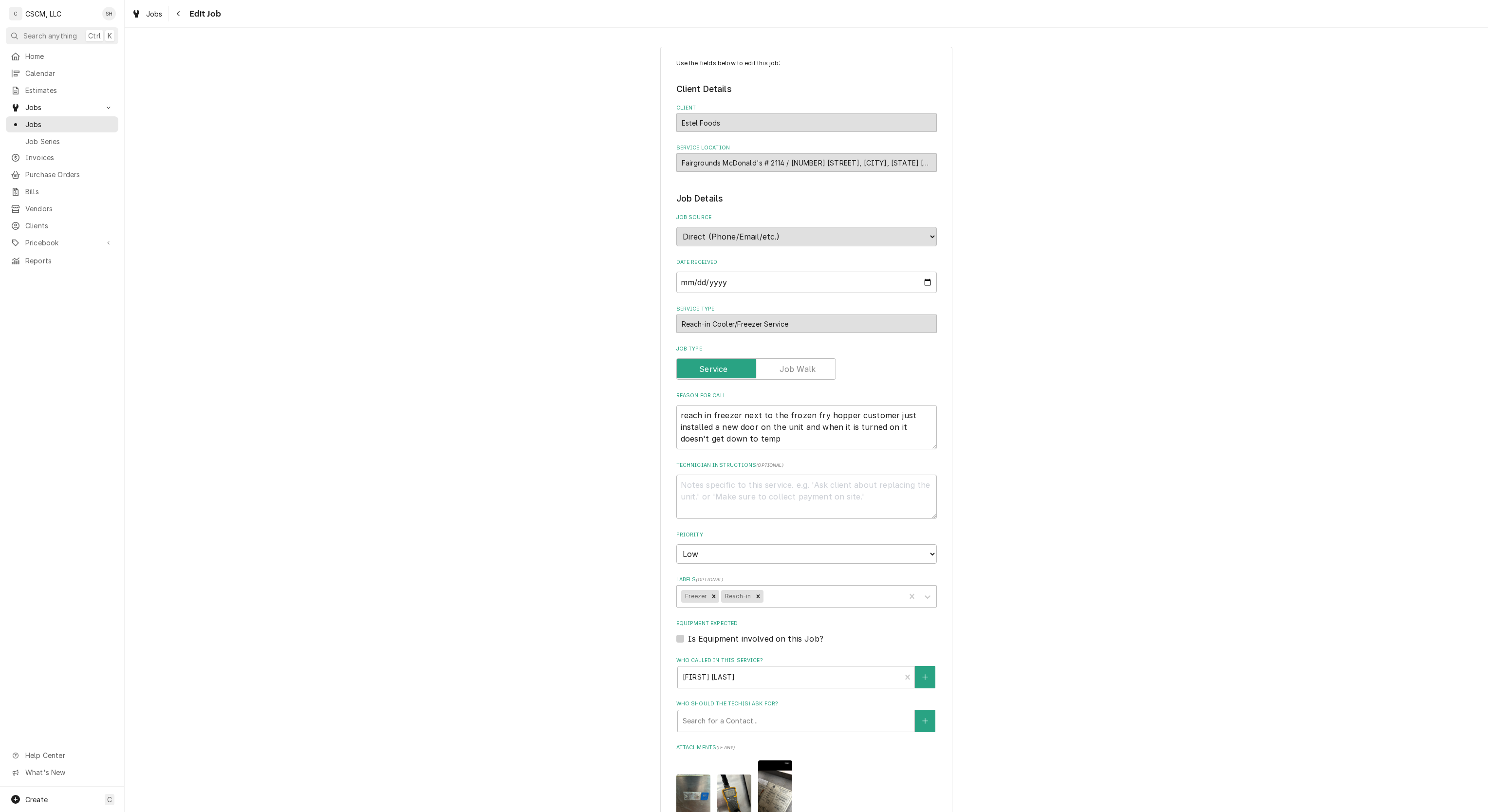 scroll, scrollTop: 282, scrollLeft: 0, axis: vertical 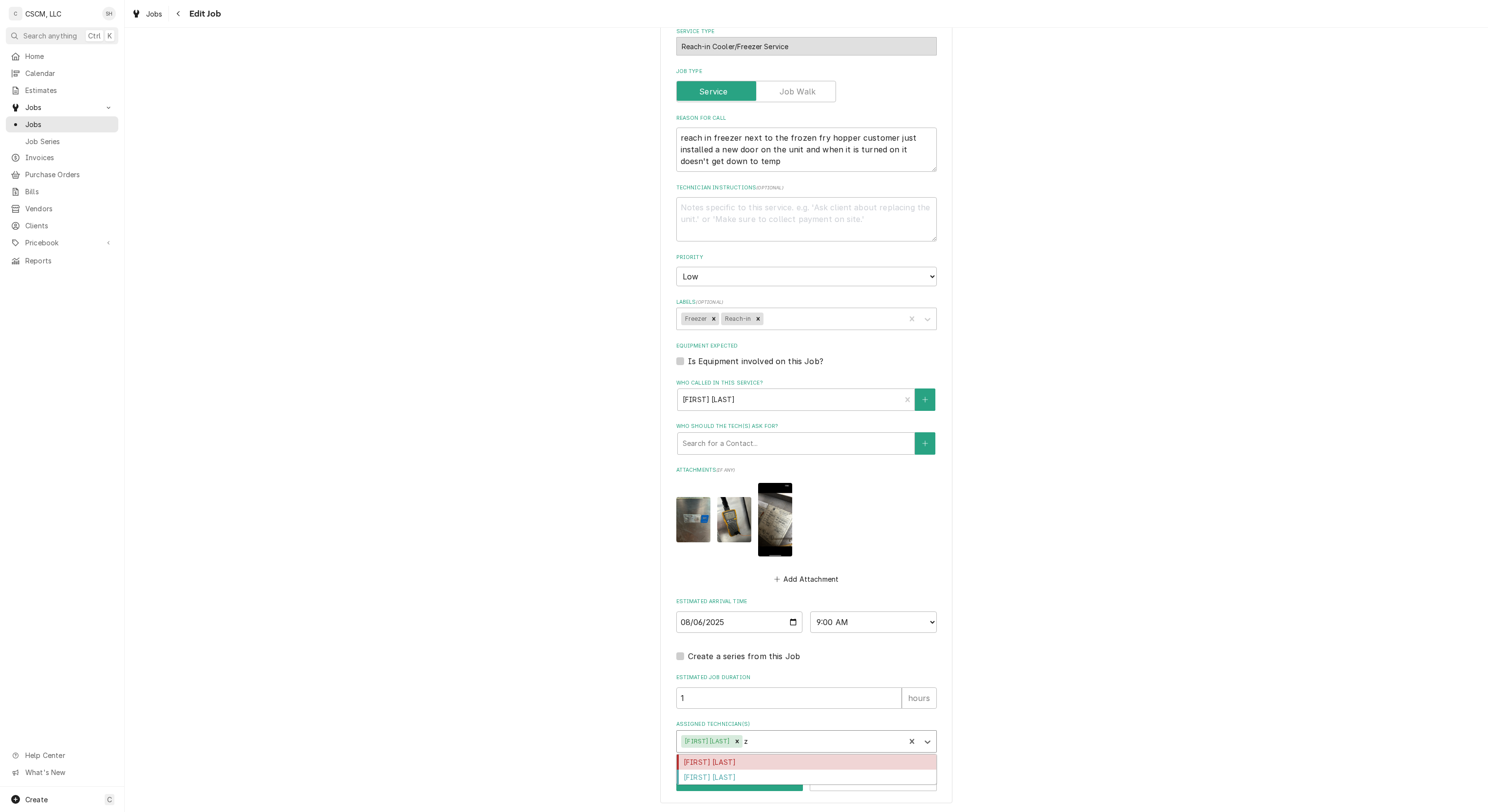 type on "za" 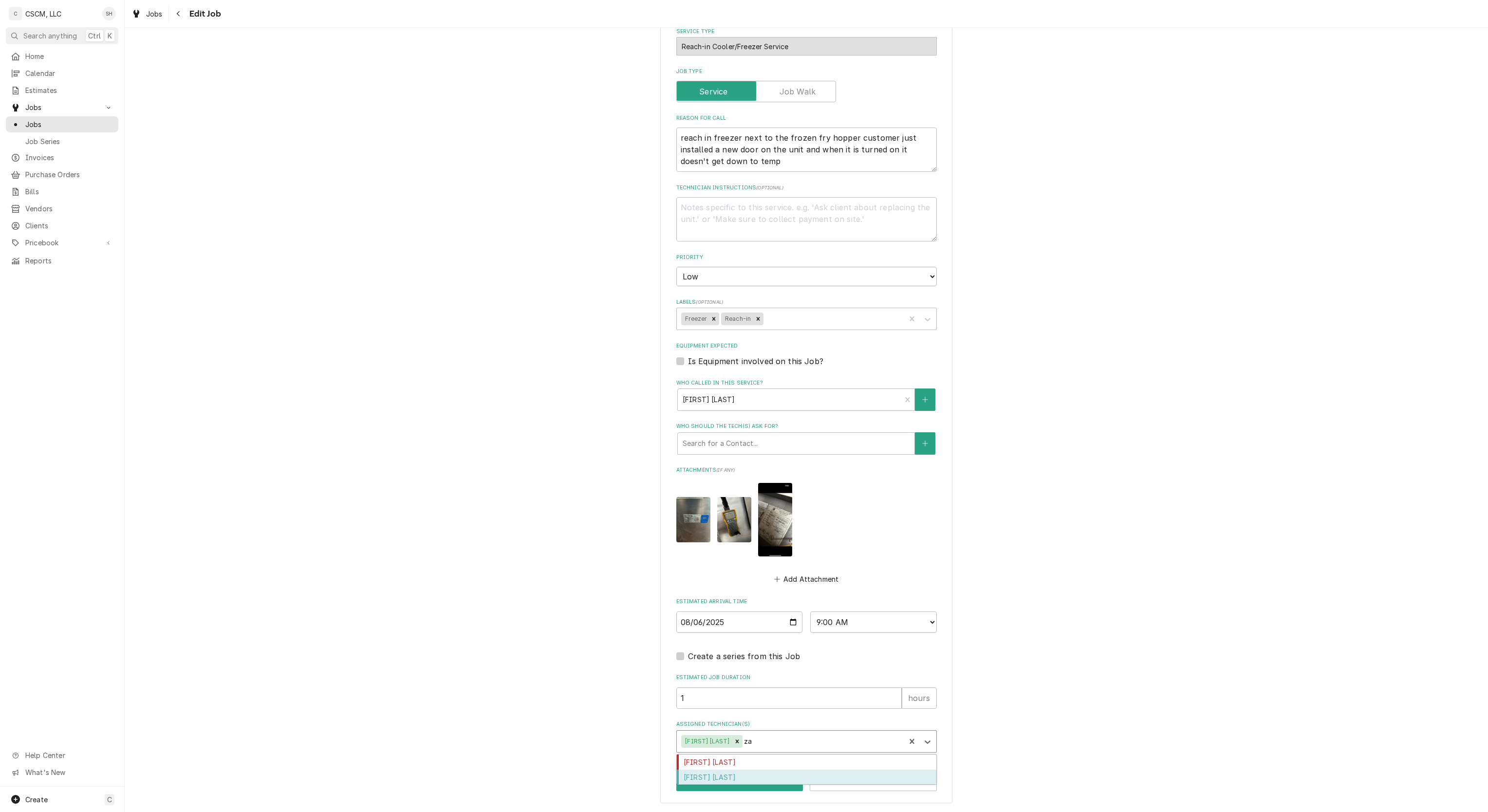 type on "x" 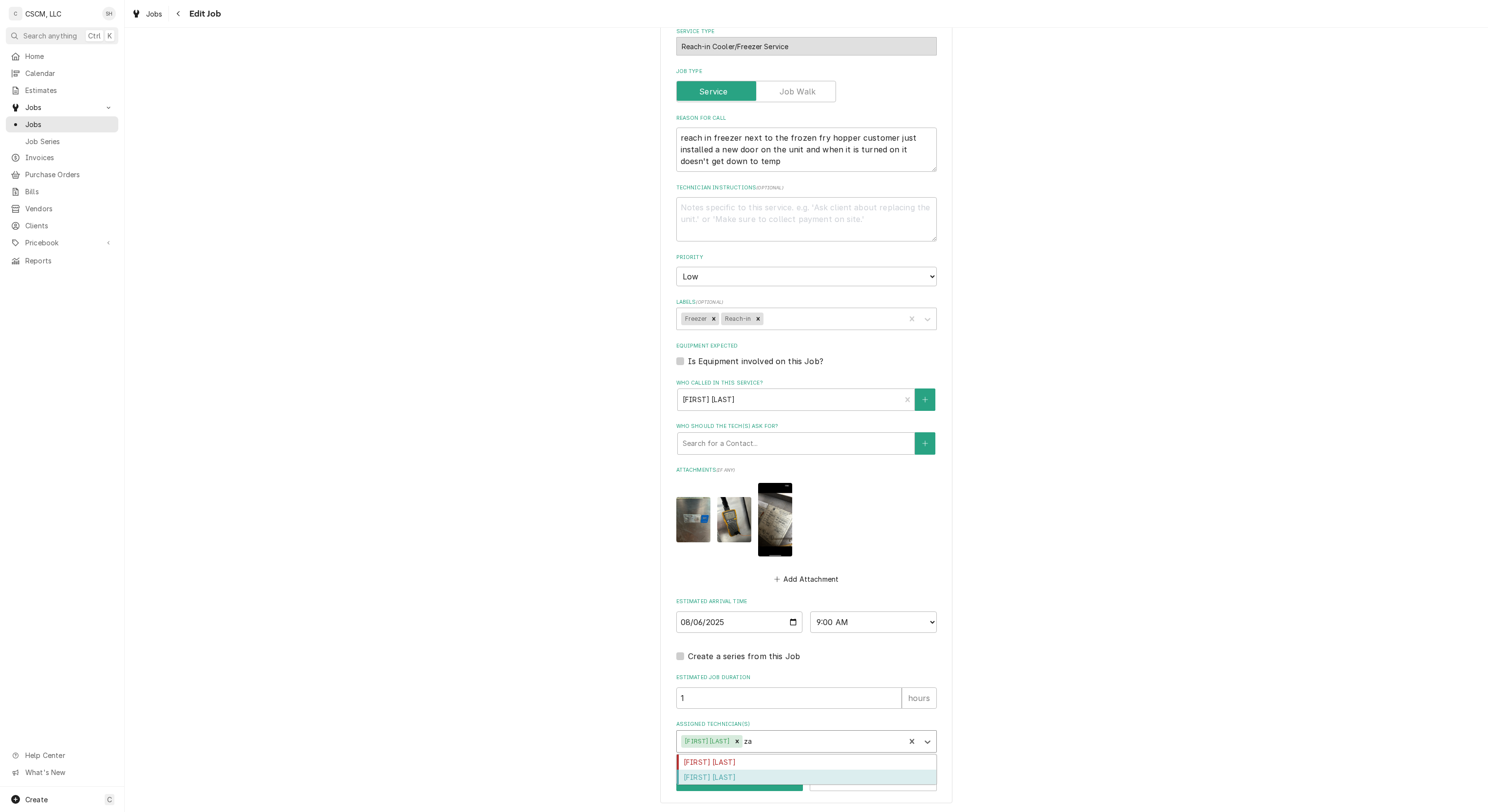 type 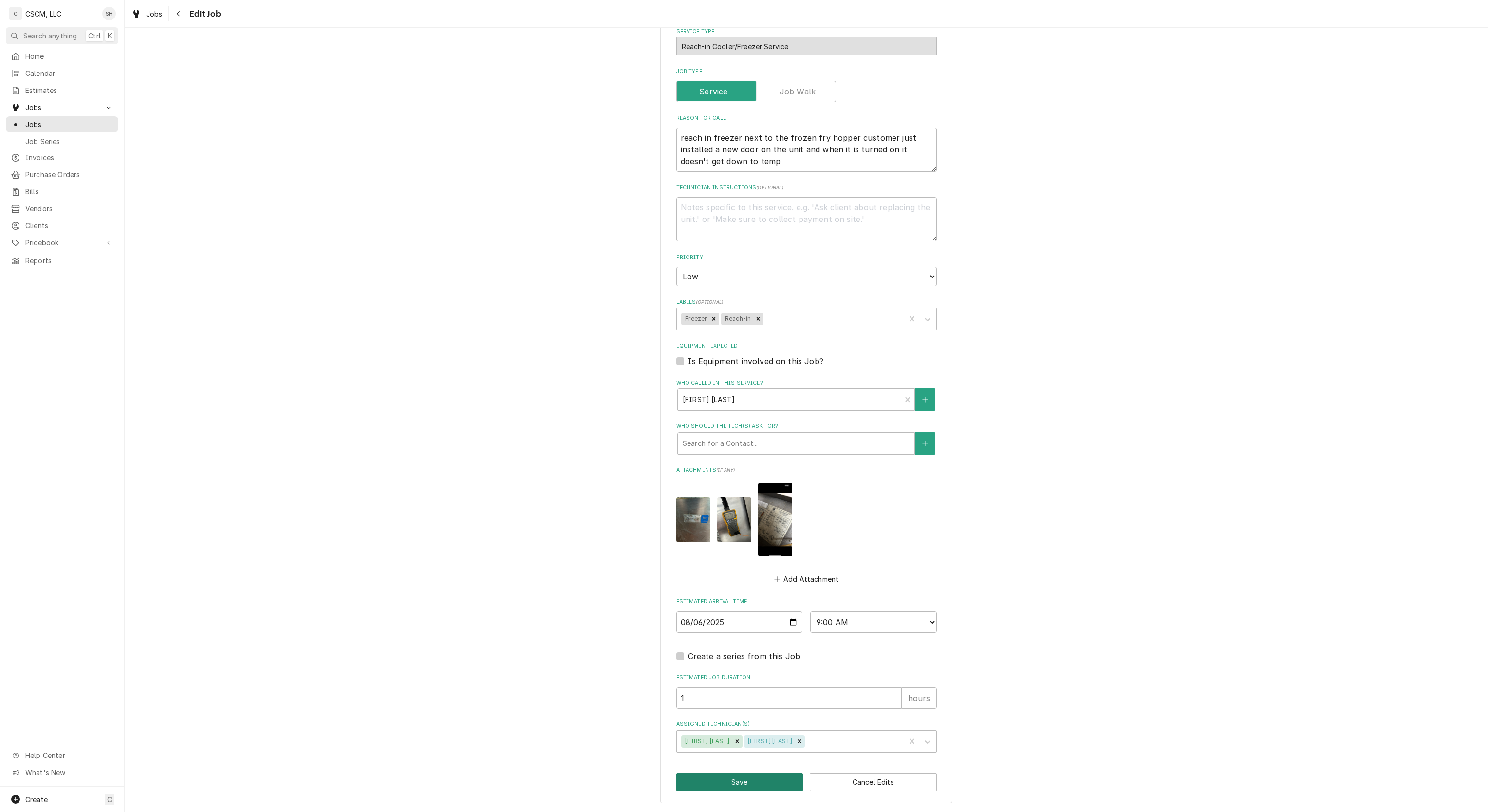 click on "Save" at bounding box center (740, 782) 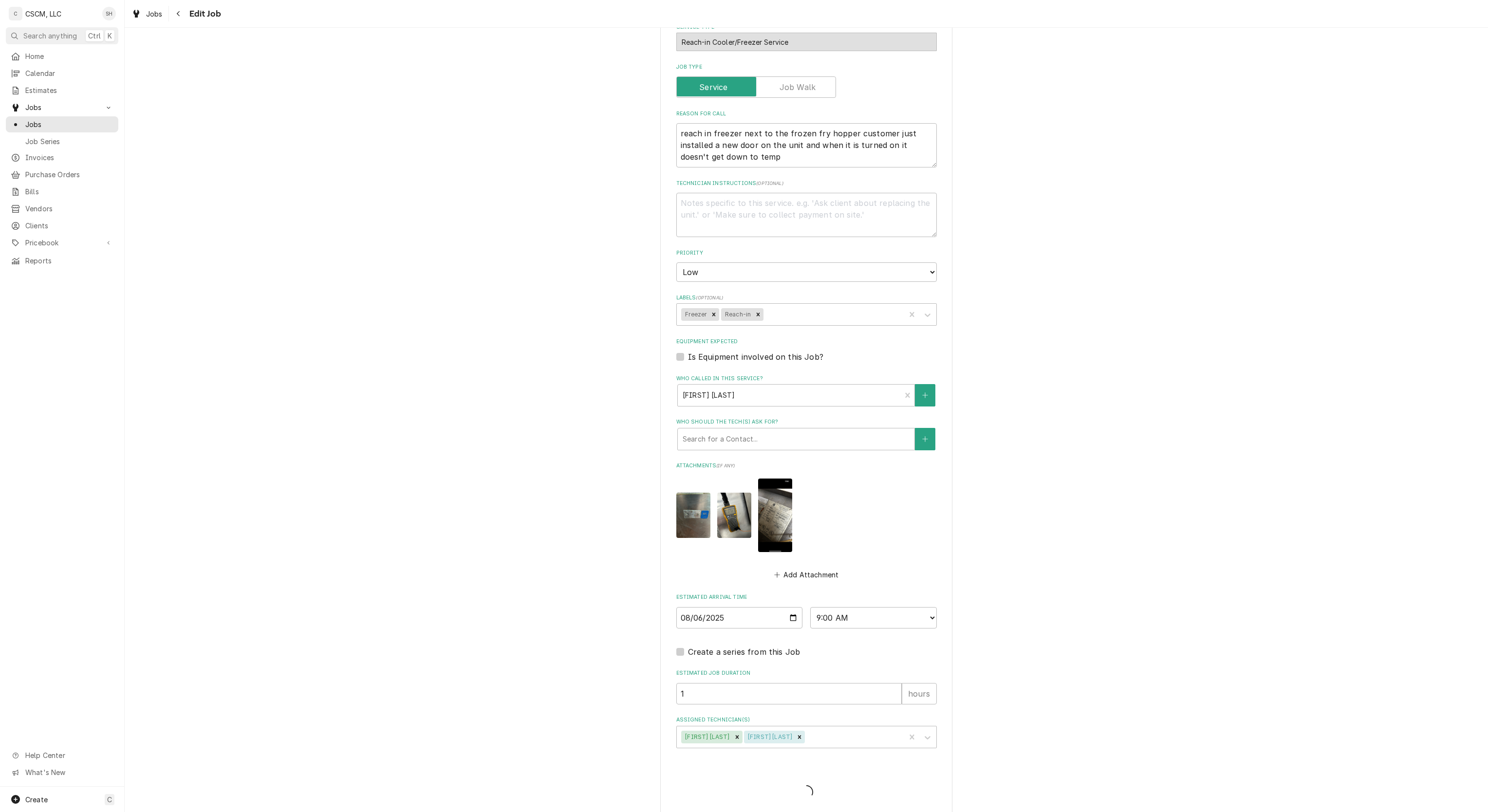 type on "x" 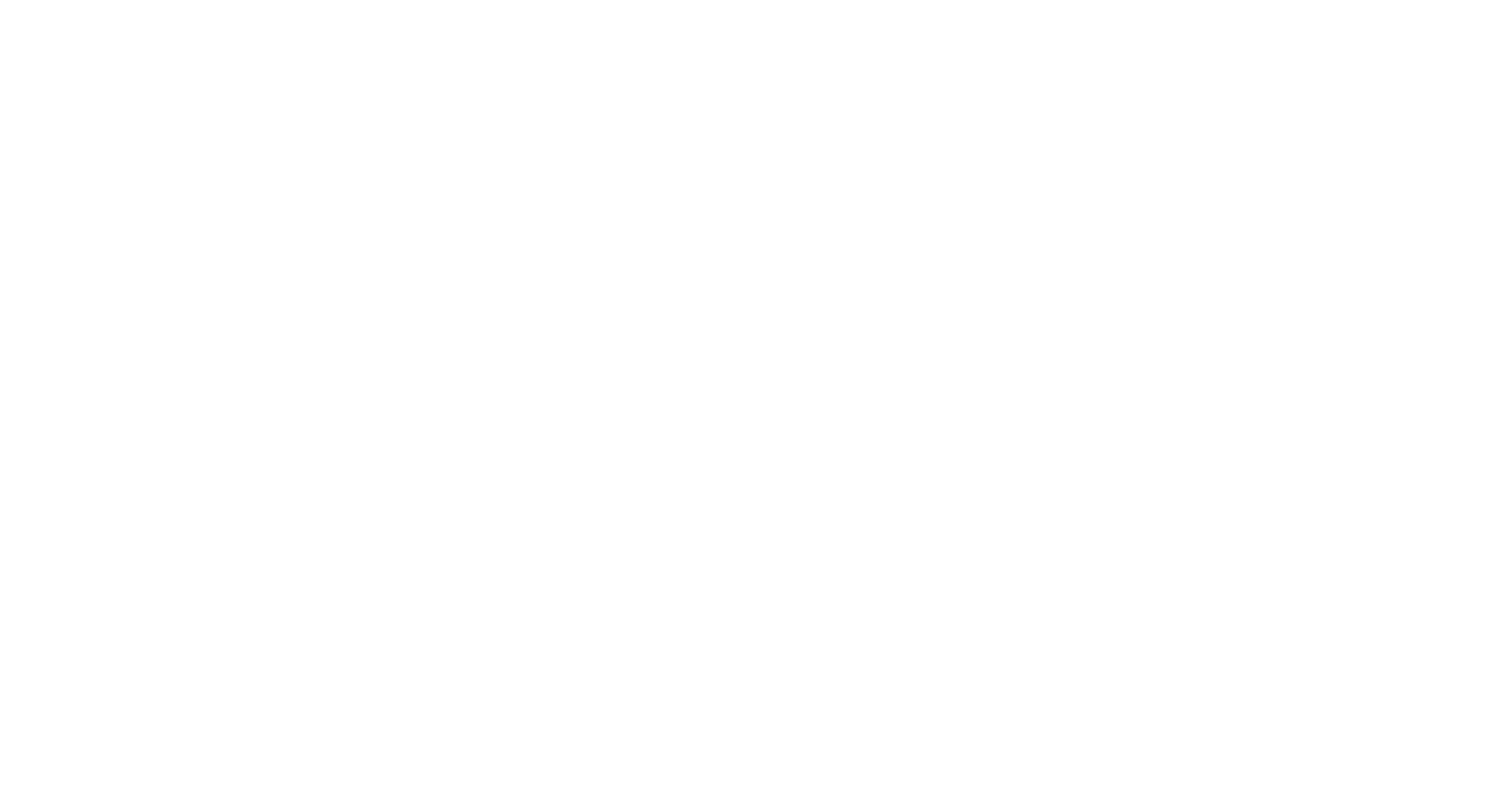 scroll, scrollTop: 0, scrollLeft: 0, axis: both 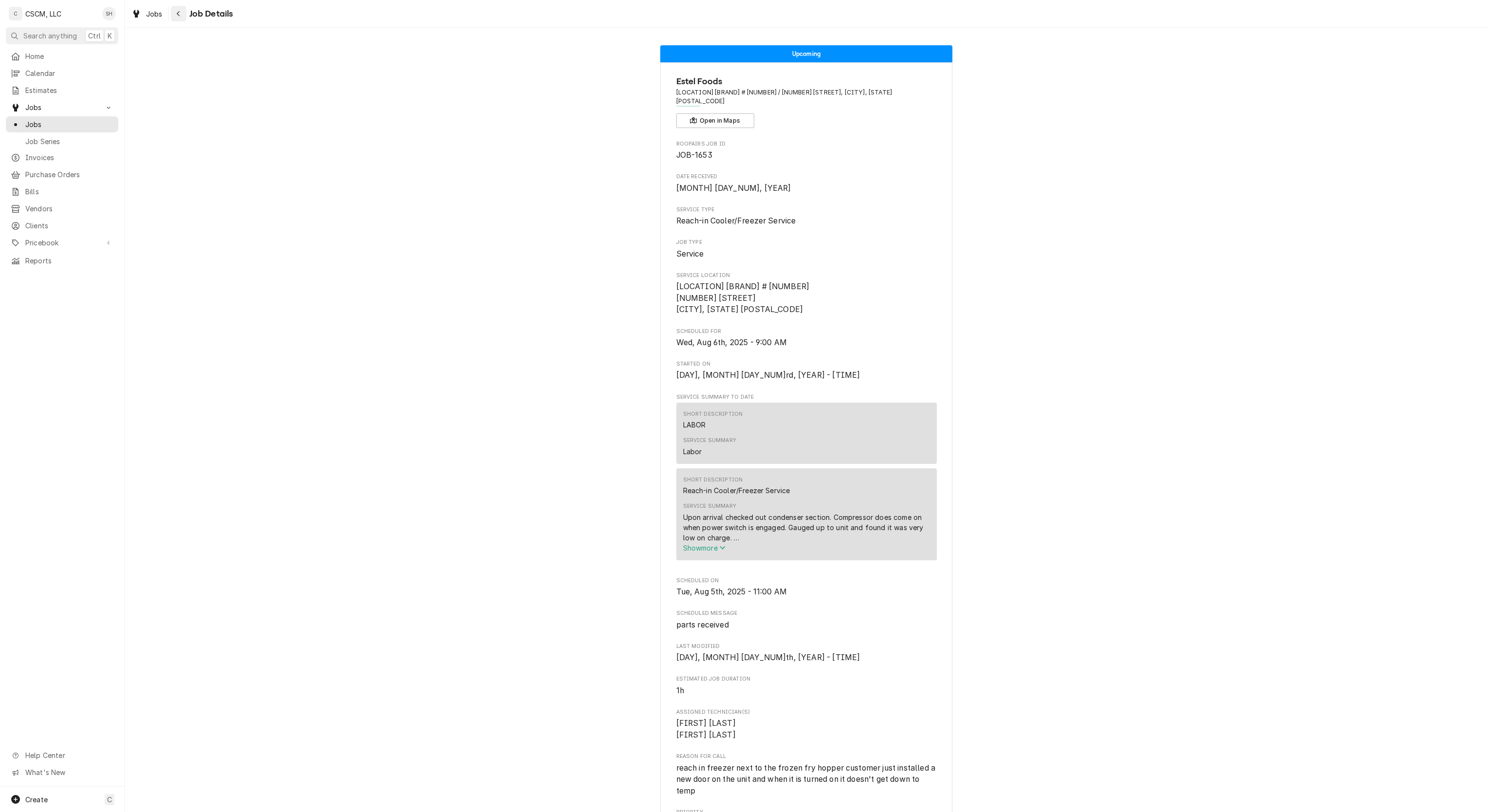 click 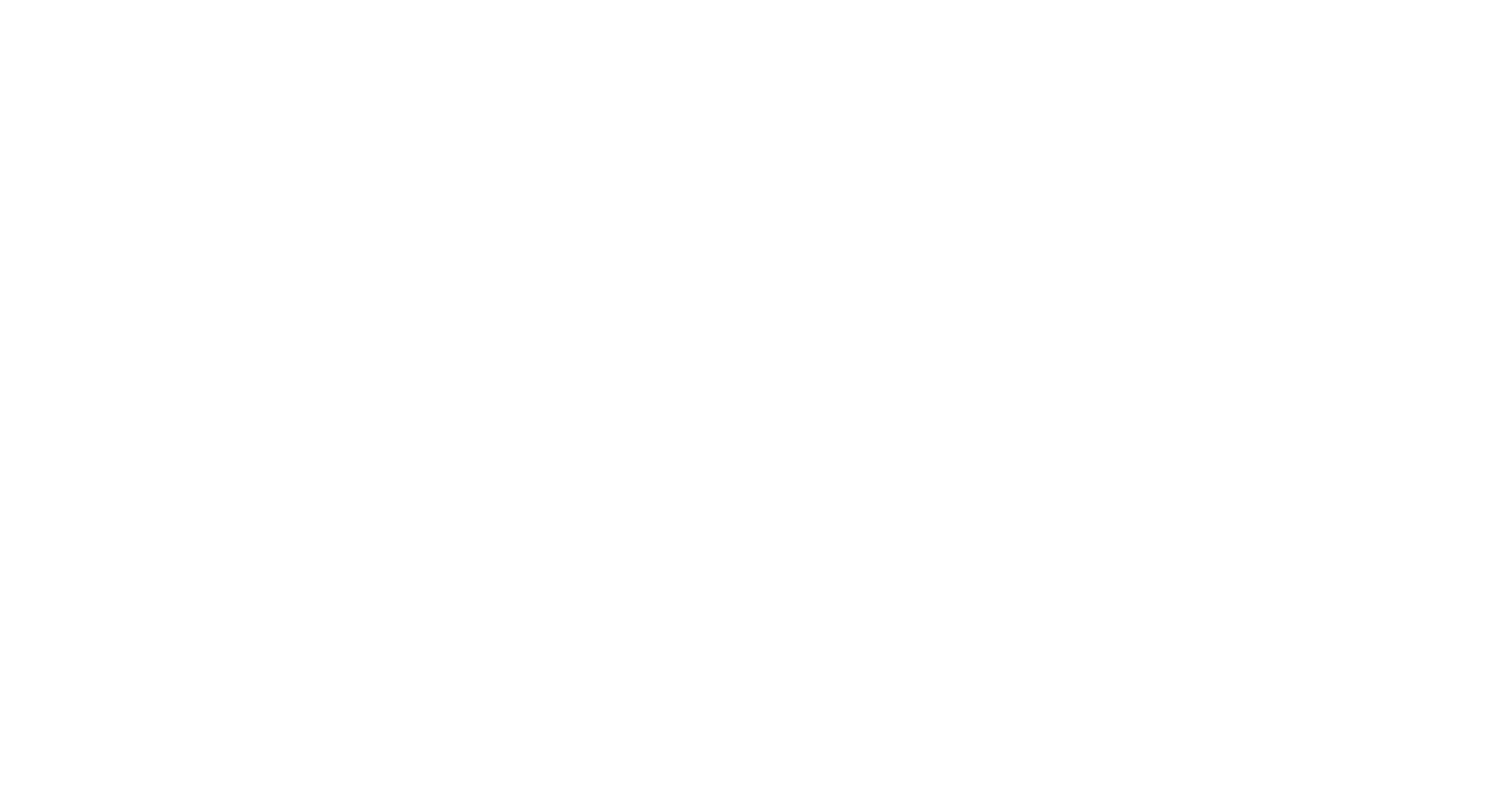 scroll, scrollTop: 0, scrollLeft: 0, axis: both 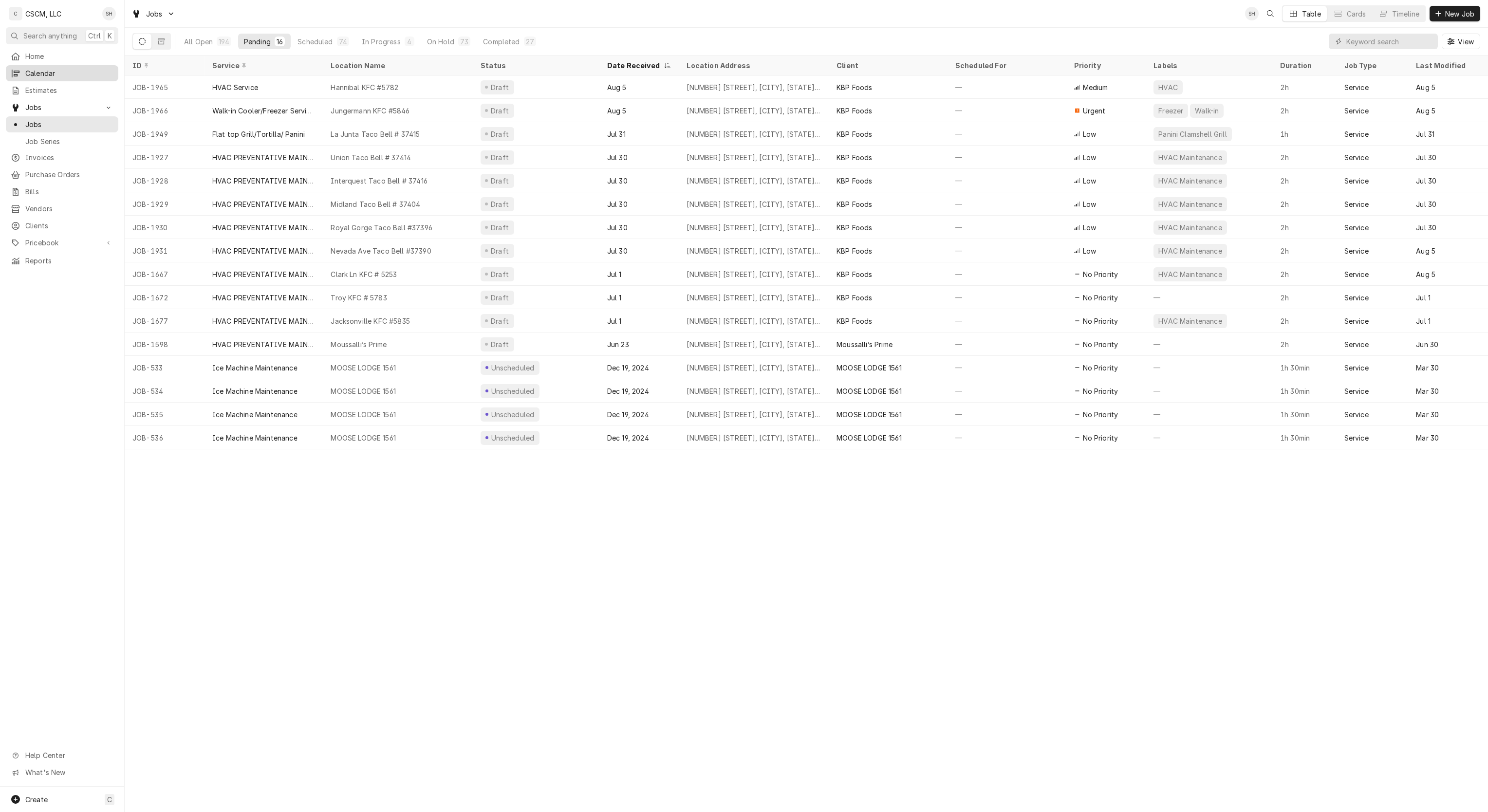 click on "Calendar" at bounding box center (69, 73) 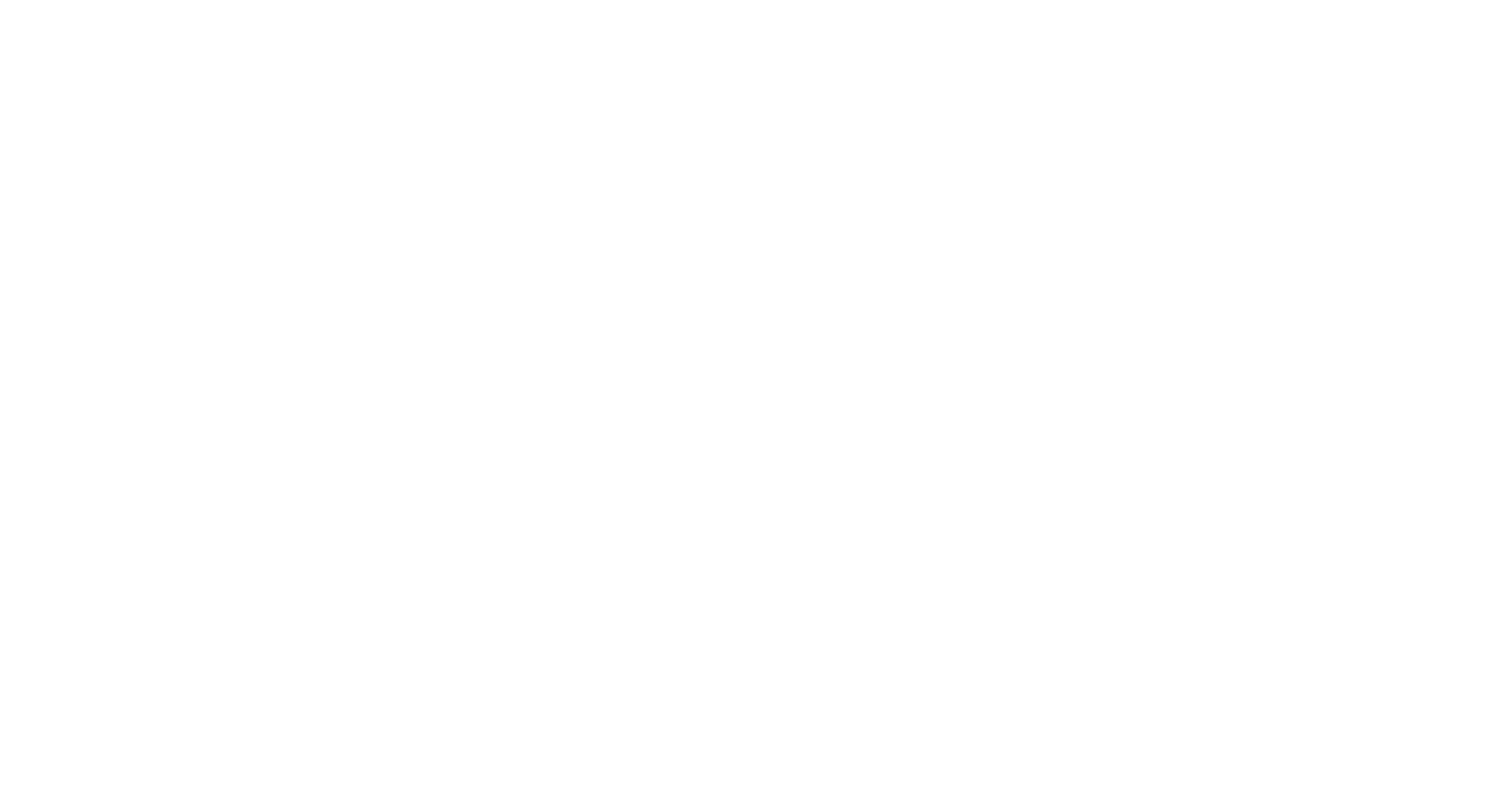 scroll, scrollTop: 0, scrollLeft: 0, axis: both 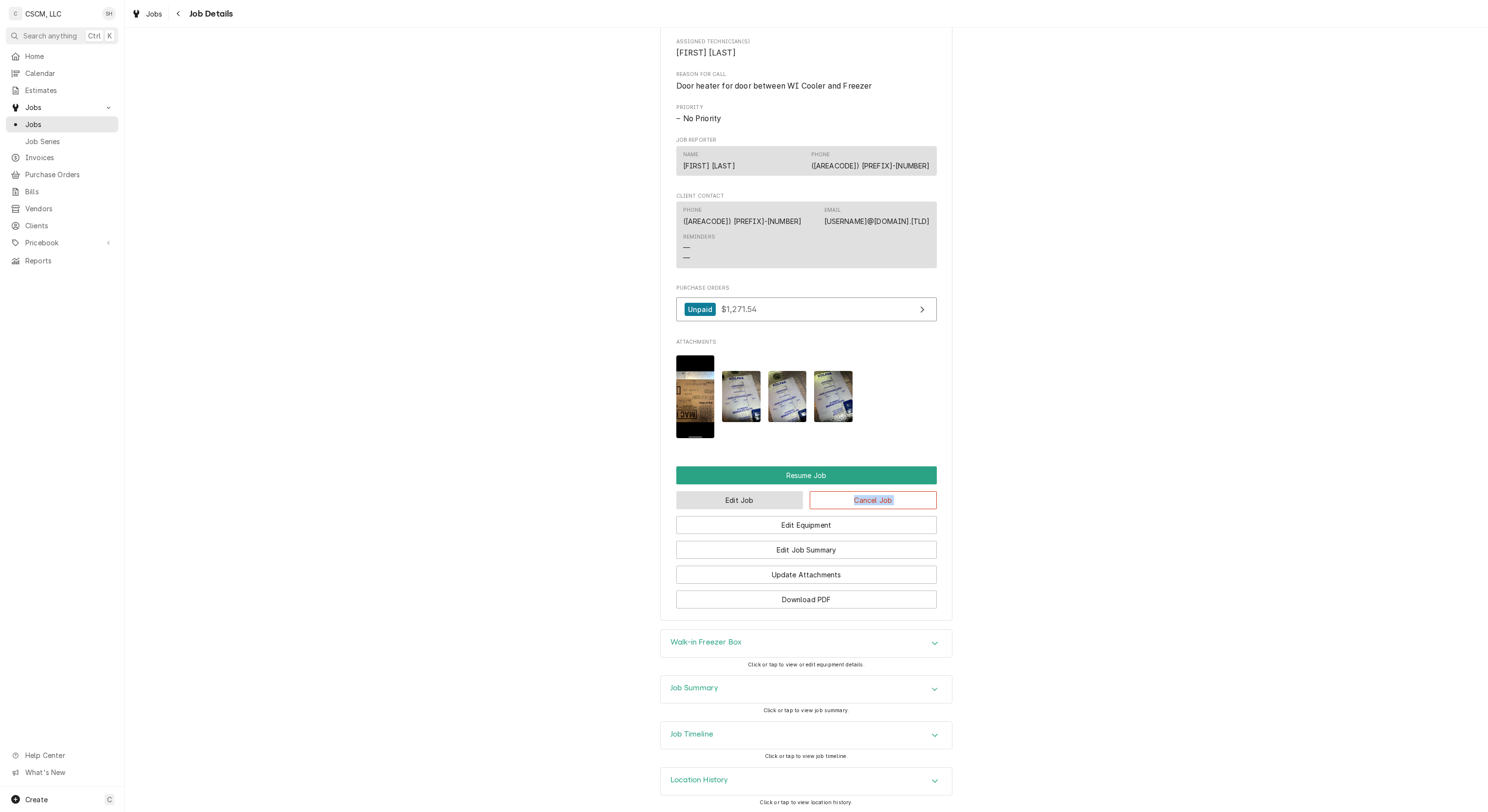 drag, startPoint x: 750, startPoint y: 502, endPoint x: 755, endPoint y: 497, distance: 7.071068 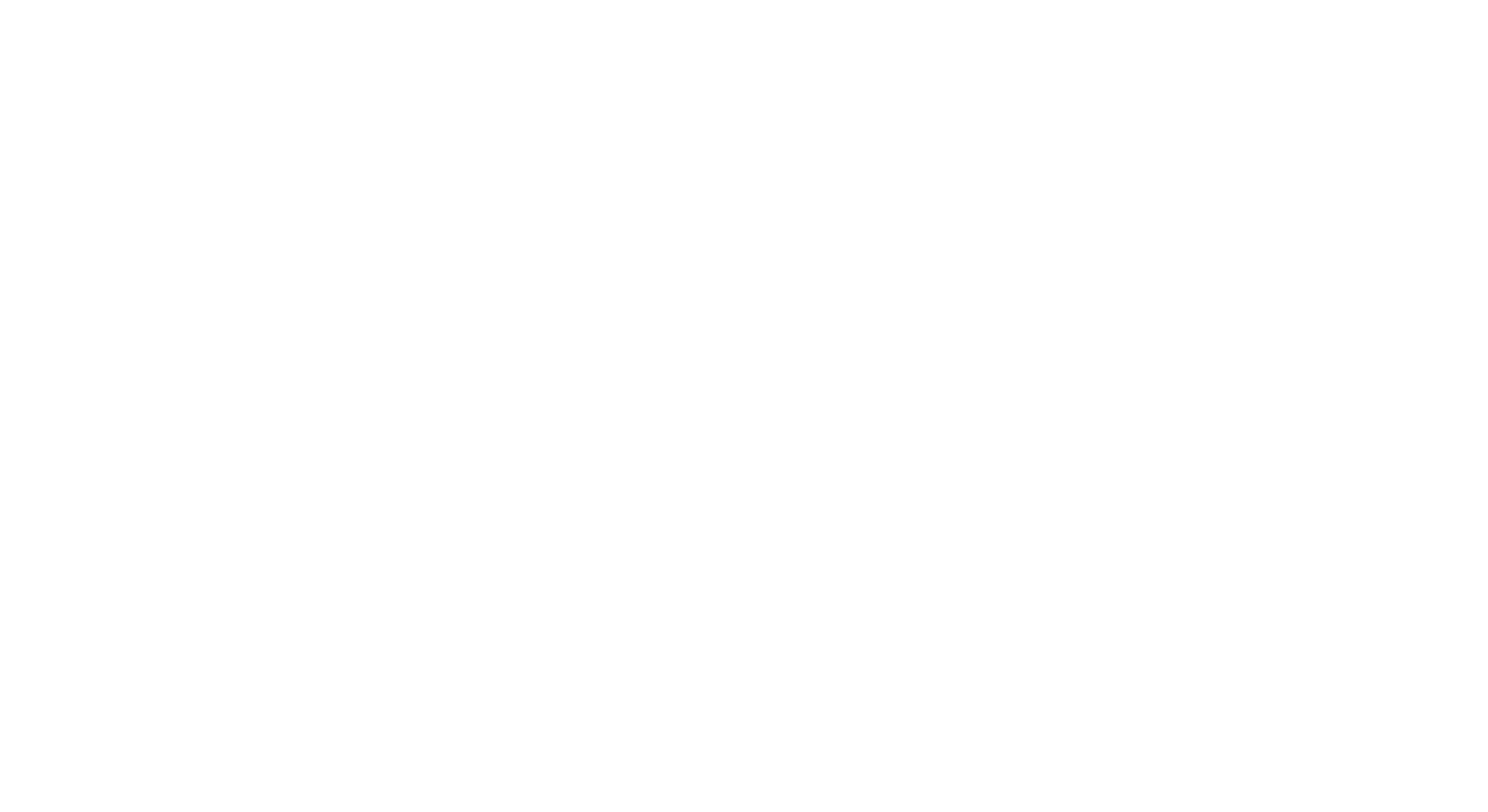 scroll, scrollTop: 0, scrollLeft: 0, axis: both 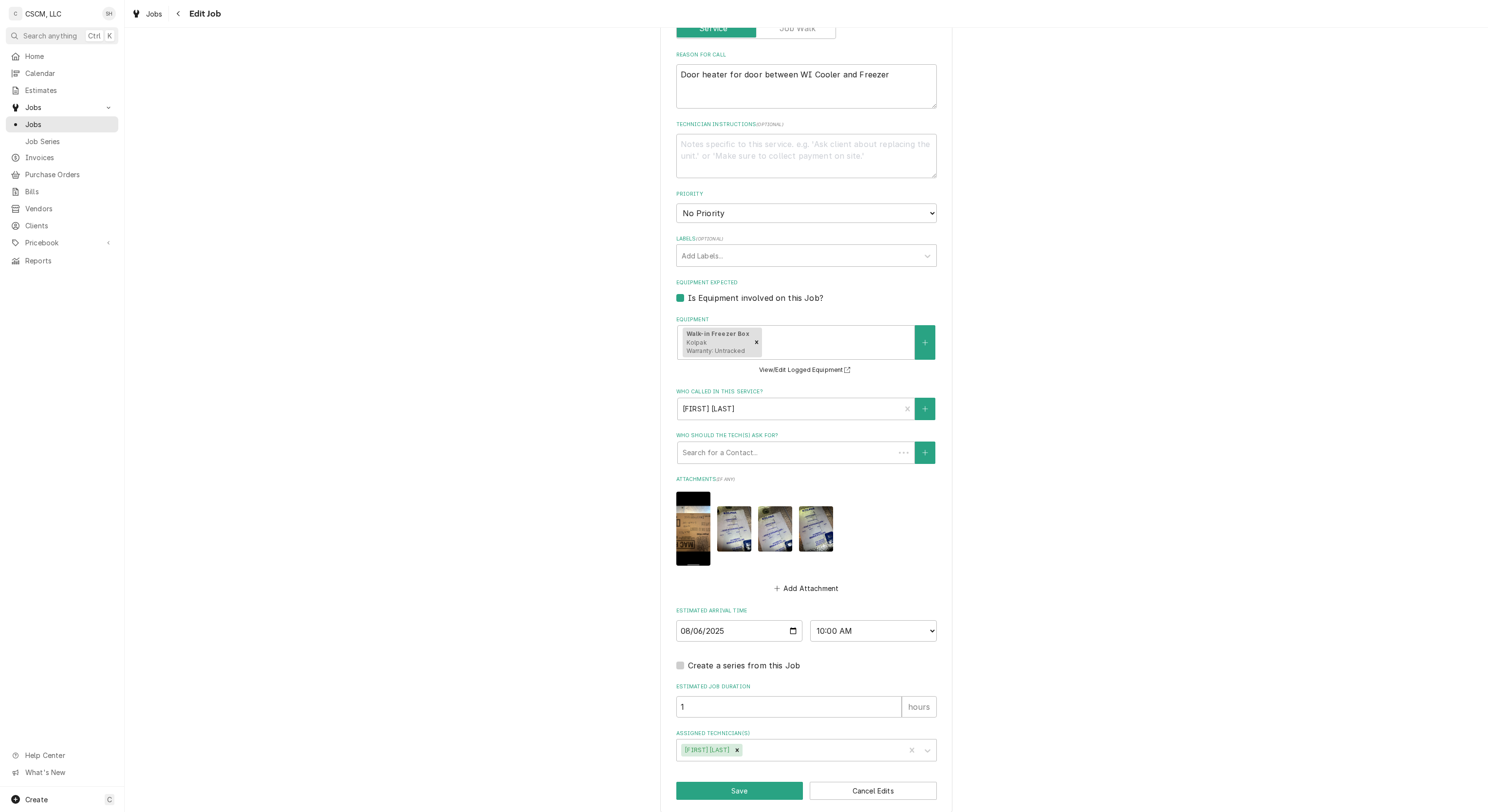 type on "x" 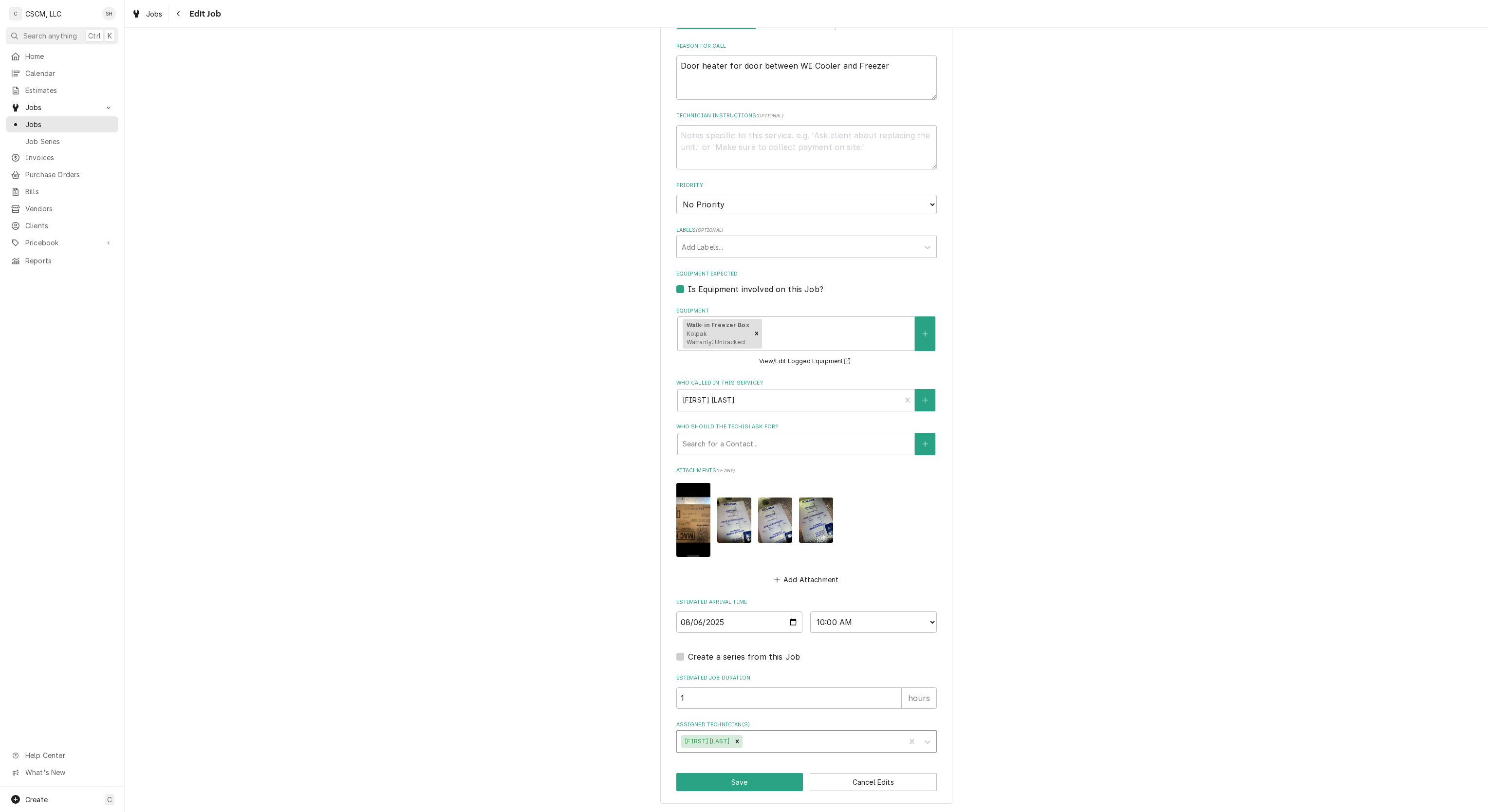 click at bounding box center [822, 741] 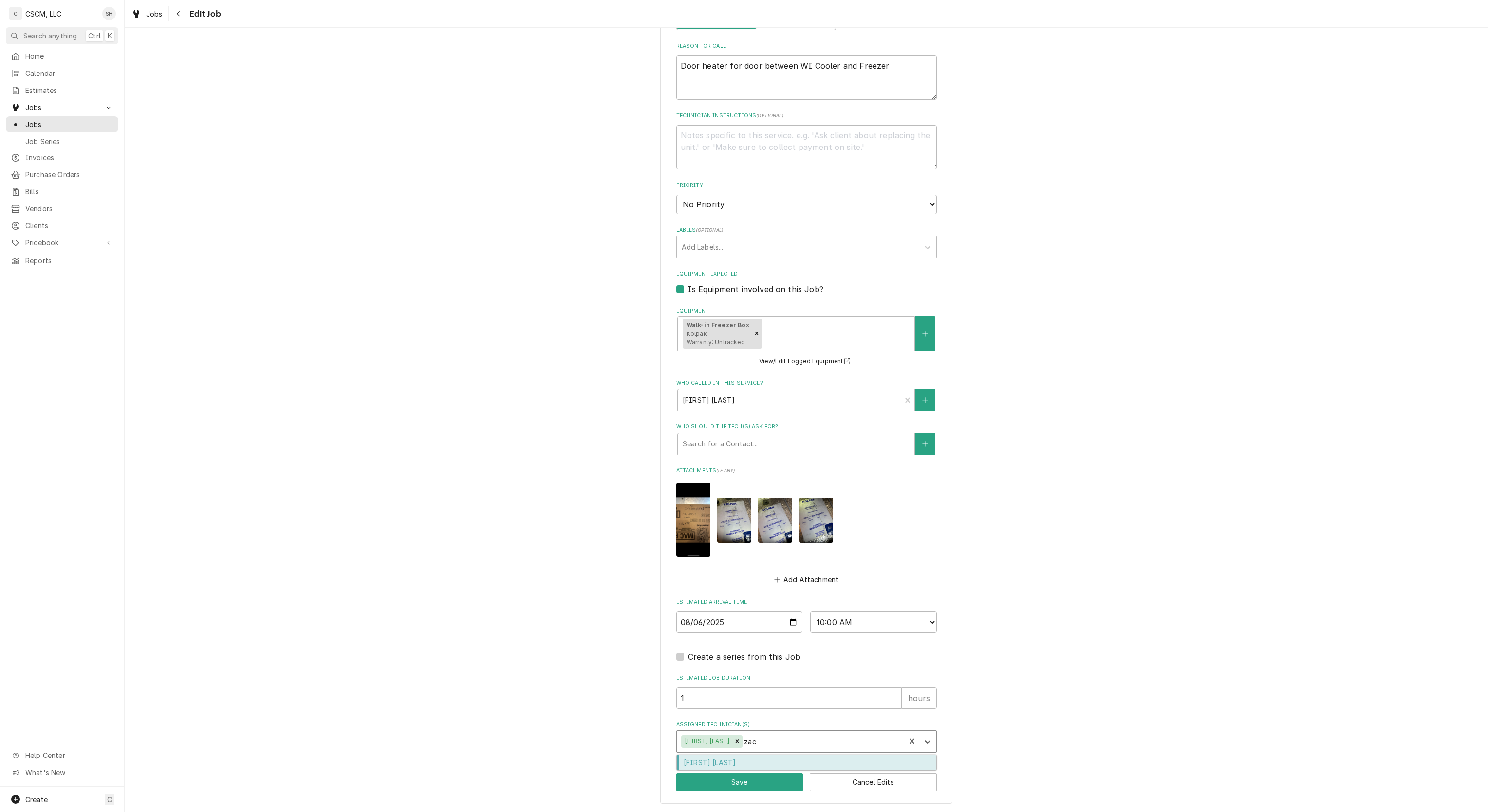 type on "zack" 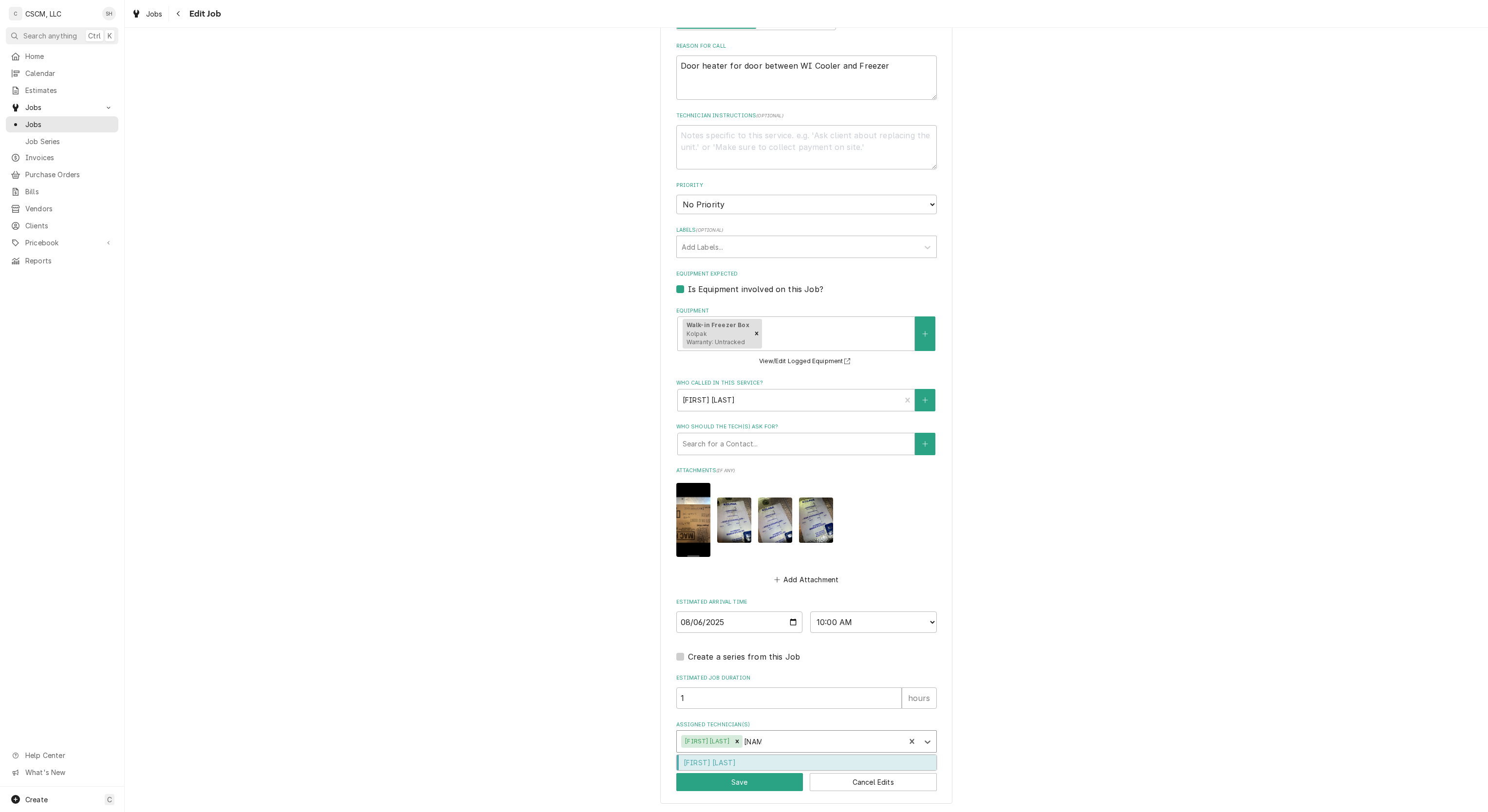 click on "[FIRST] [LAST]" at bounding box center (806, 762) 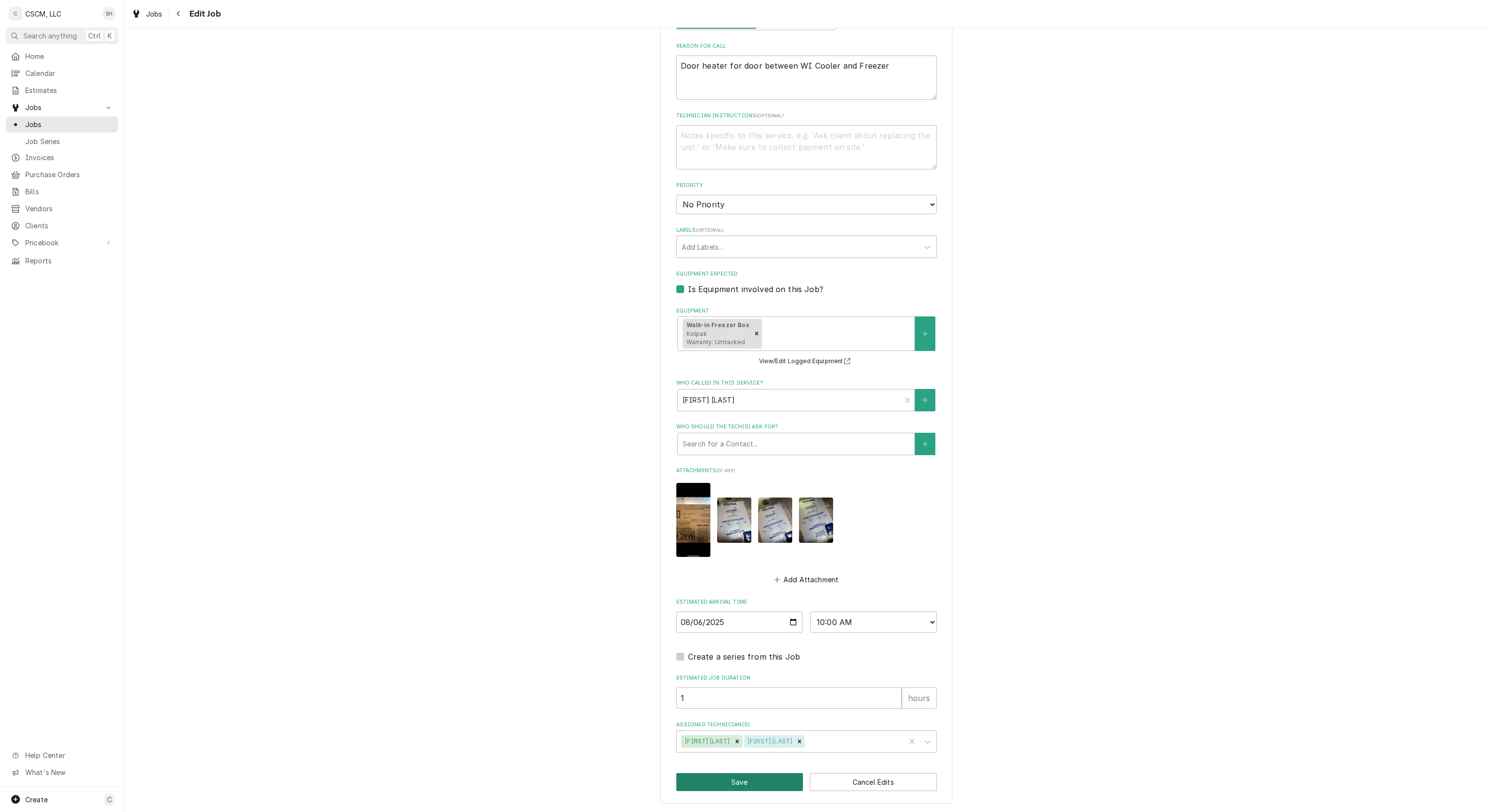 click on "Save" at bounding box center (740, 782) 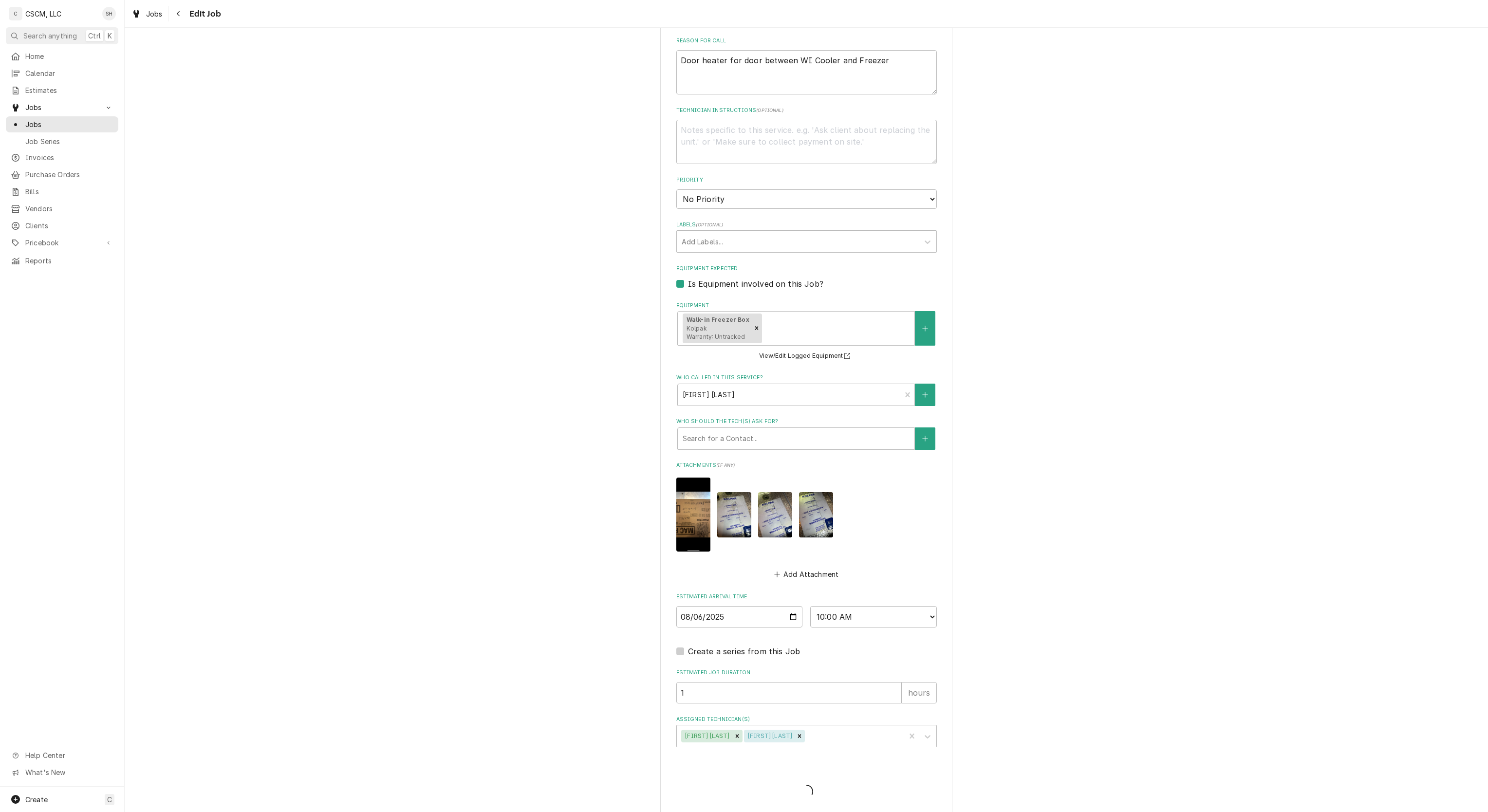 type on "x" 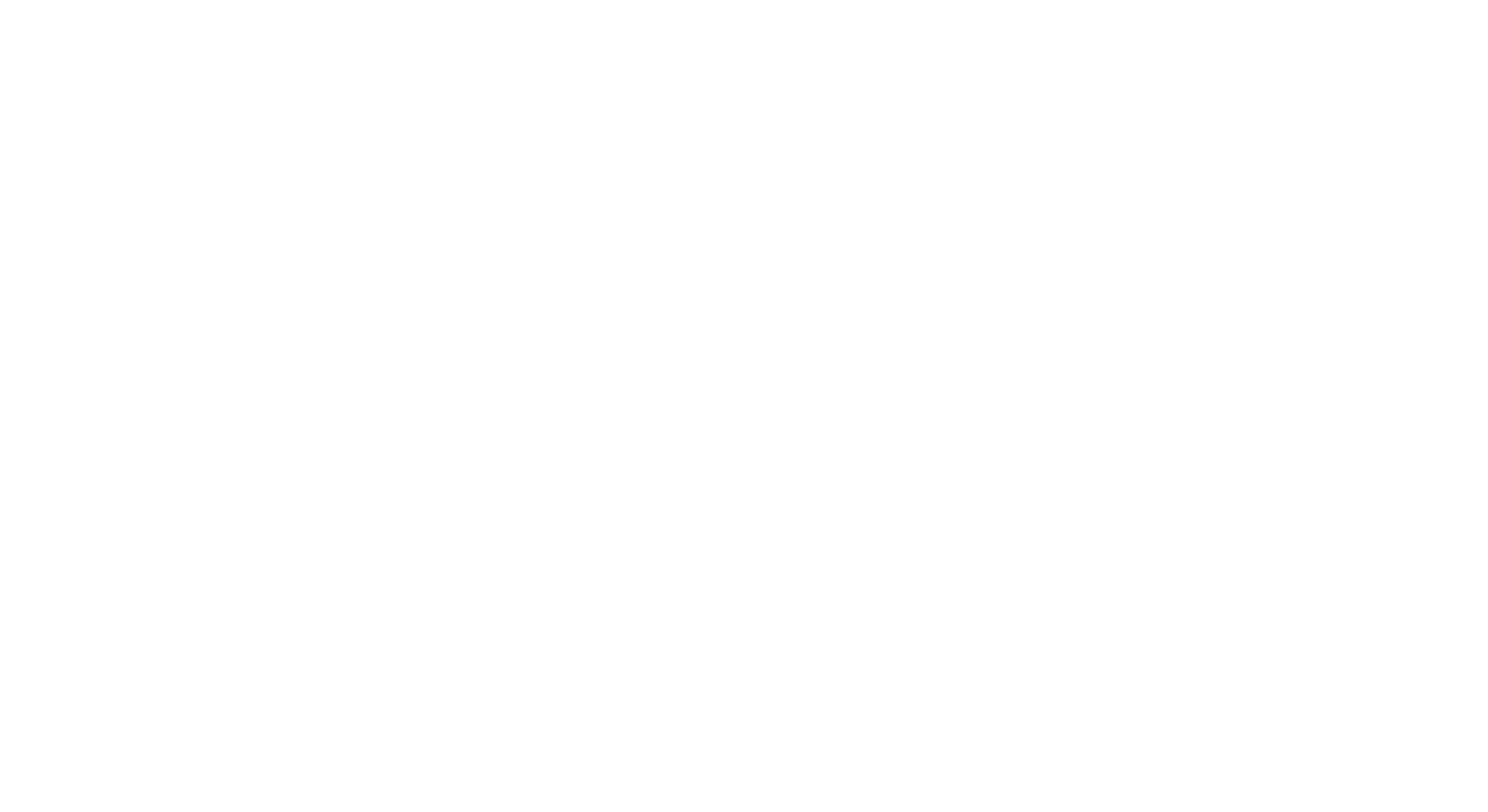 scroll, scrollTop: 0, scrollLeft: 0, axis: both 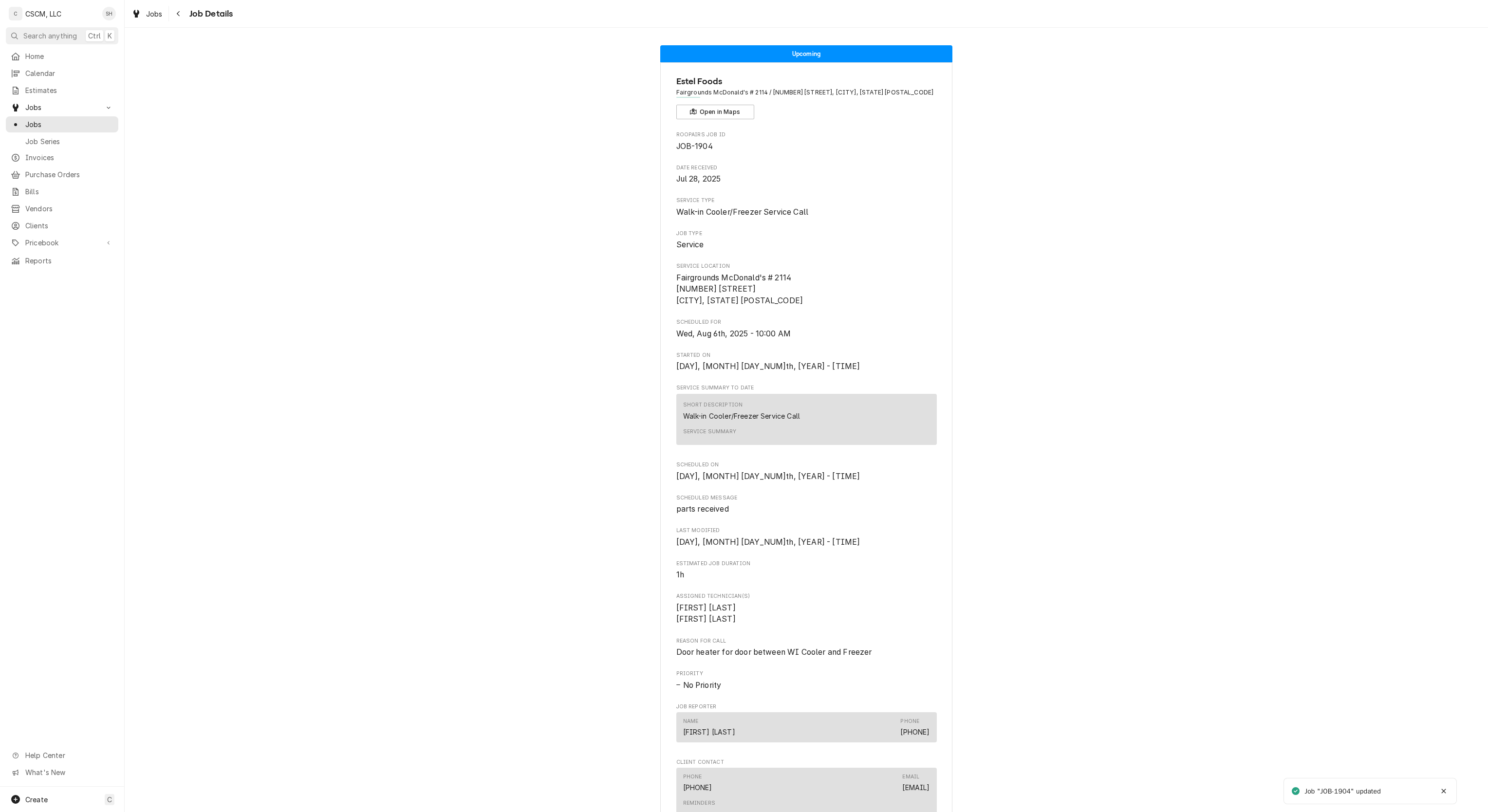 click at bounding box center [179, 14] 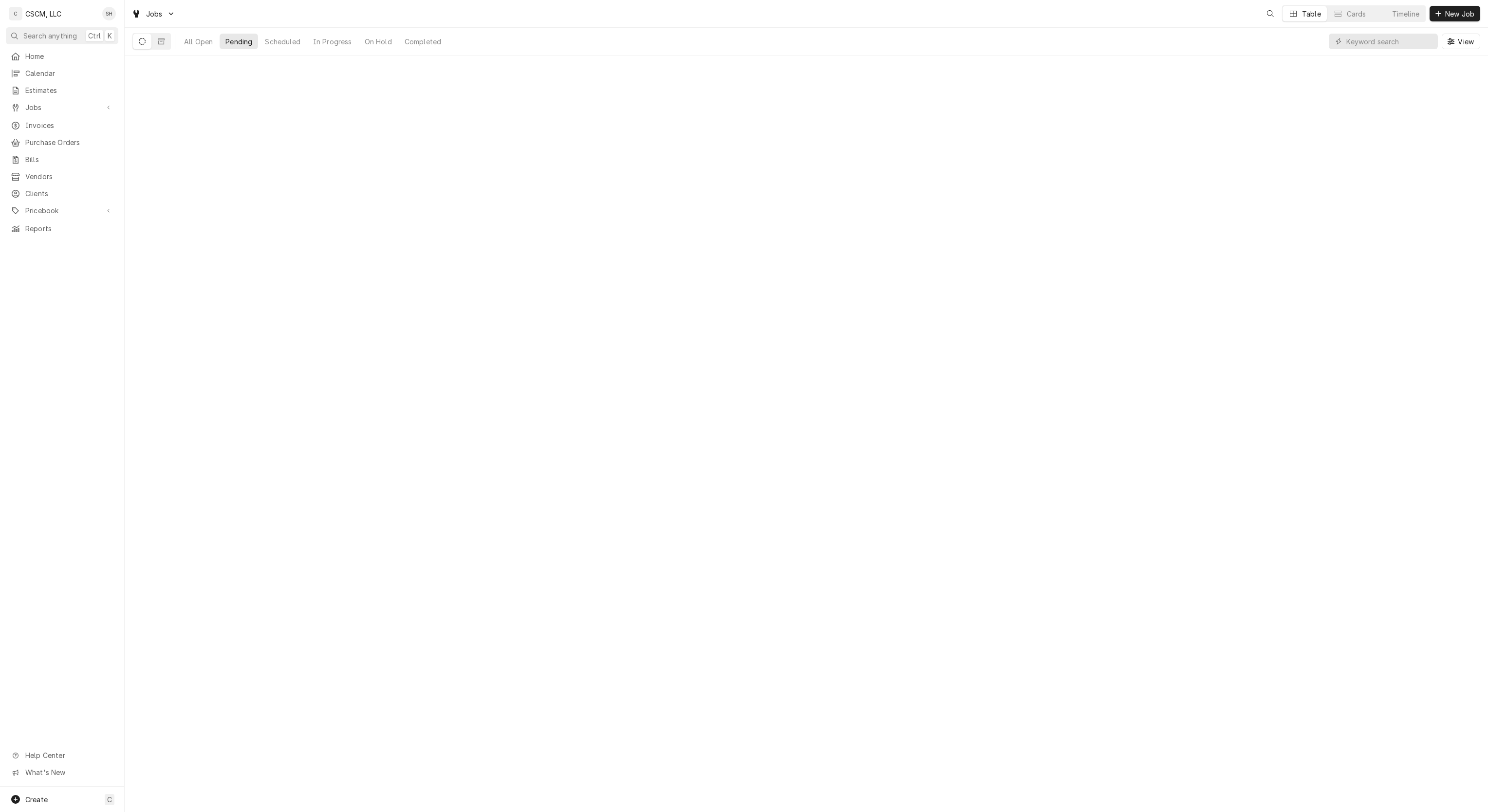 scroll, scrollTop: 0, scrollLeft: 0, axis: both 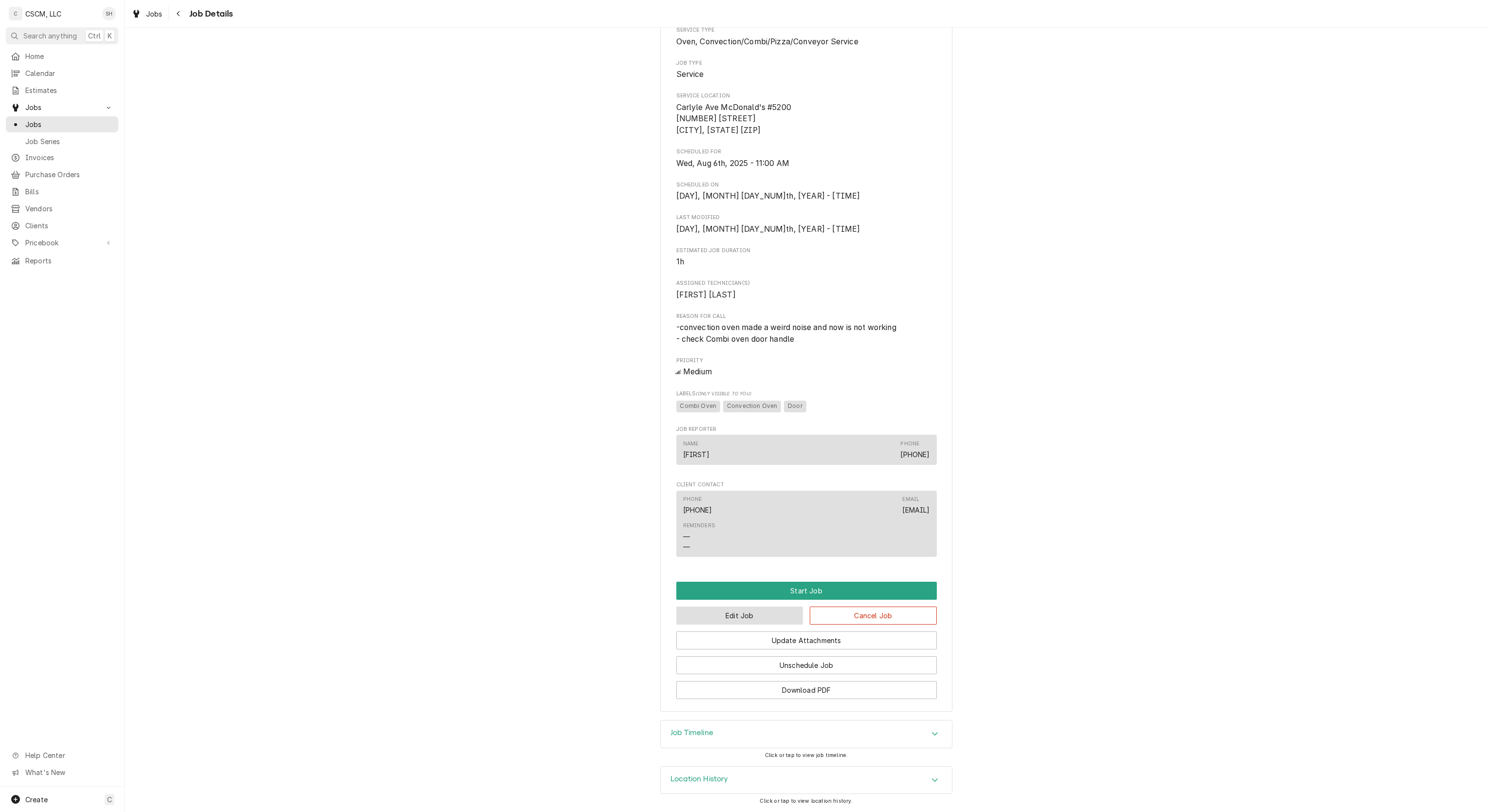 click on "Edit Job" at bounding box center [740, 615] 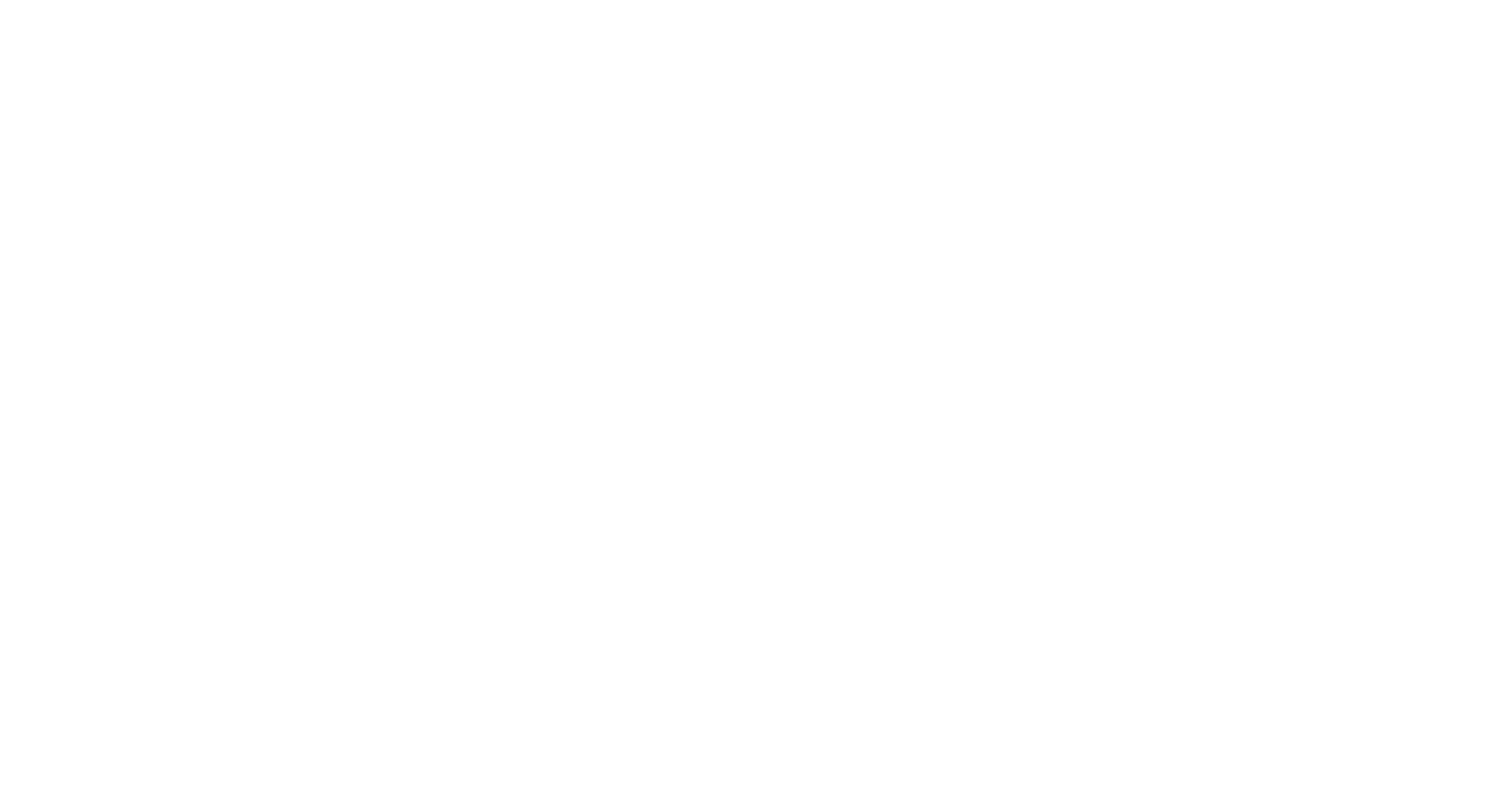 scroll, scrollTop: 0, scrollLeft: 0, axis: both 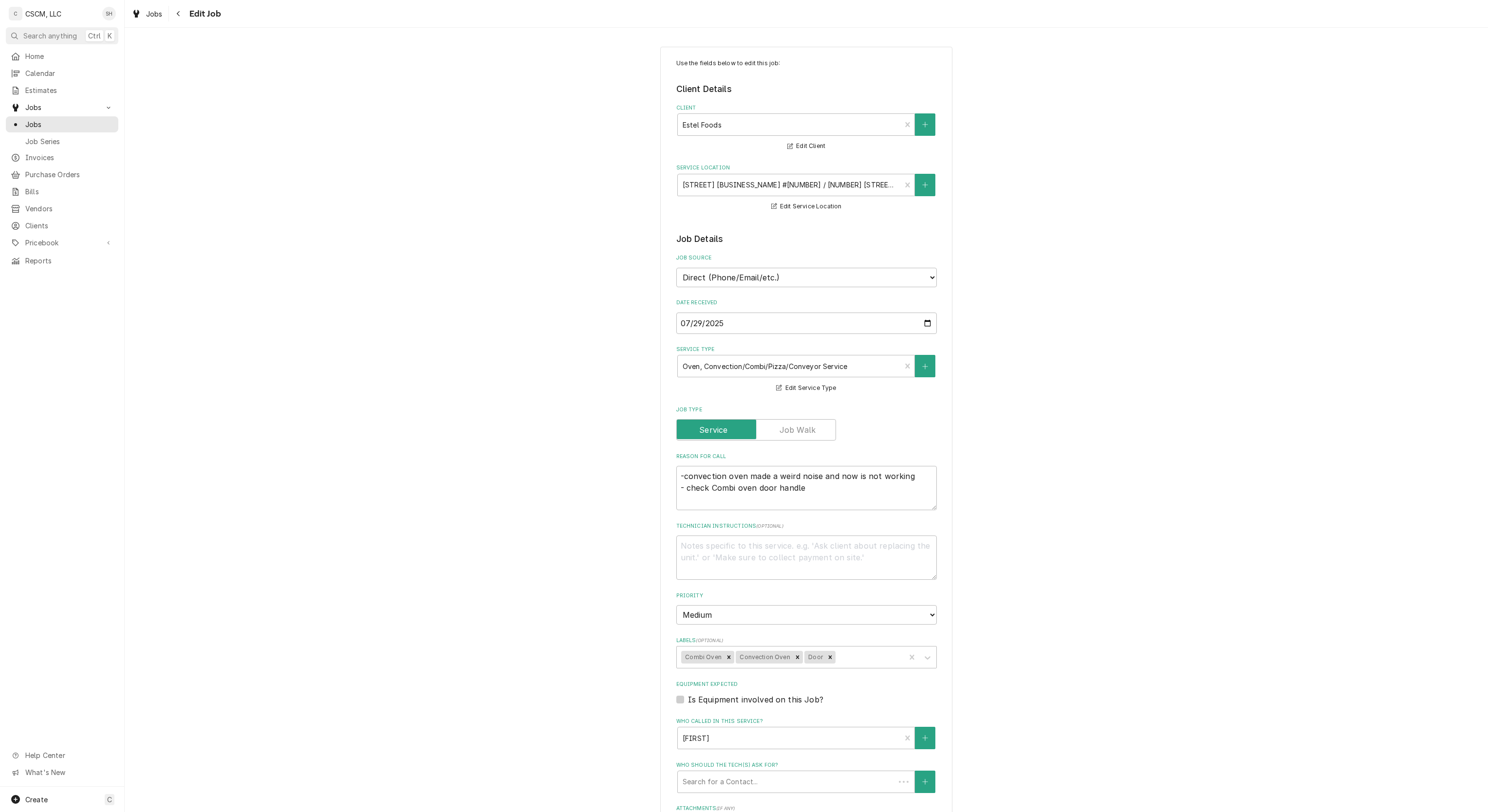type on "x" 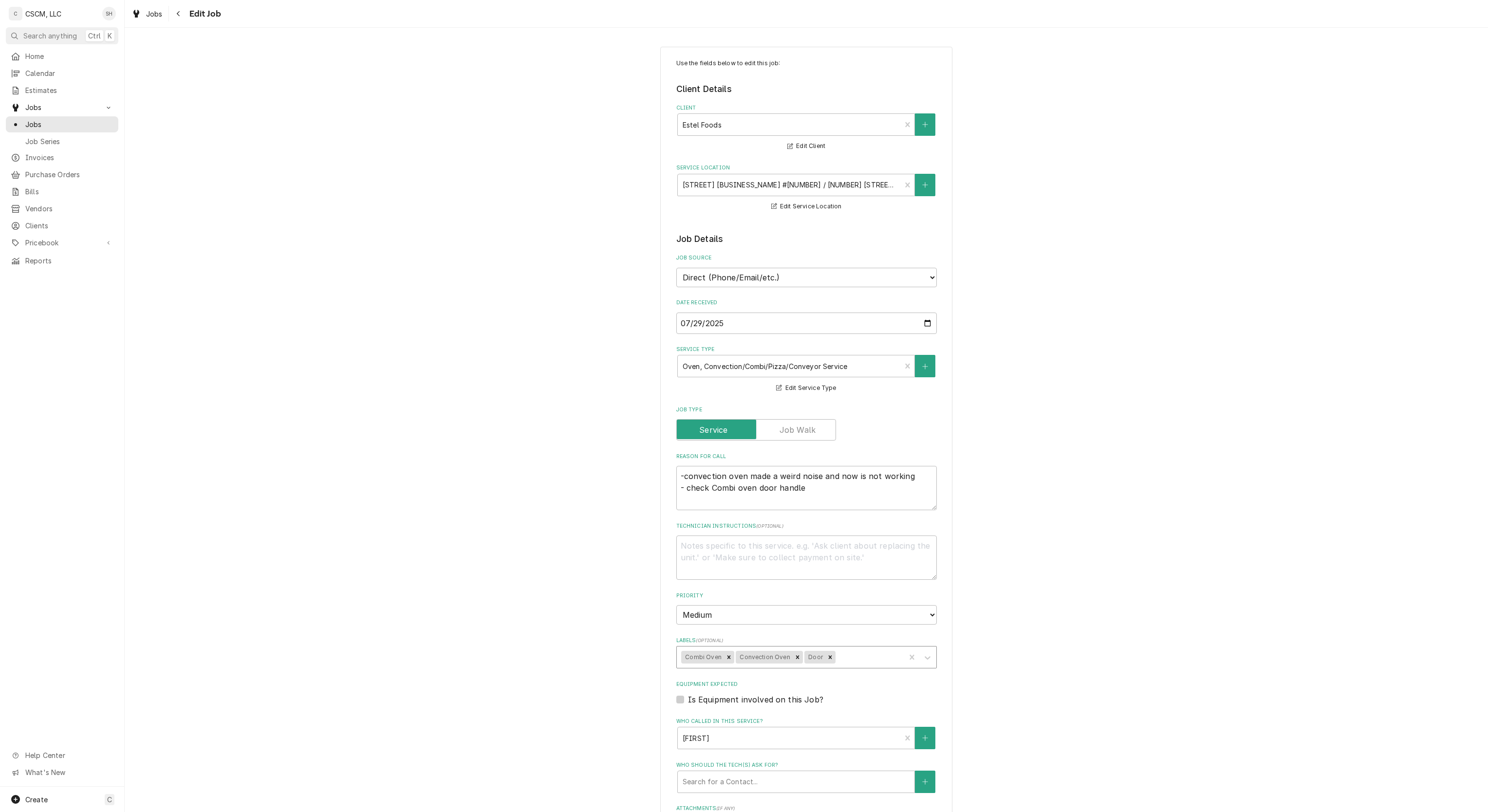 scroll, scrollTop: 255, scrollLeft: 0, axis: vertical 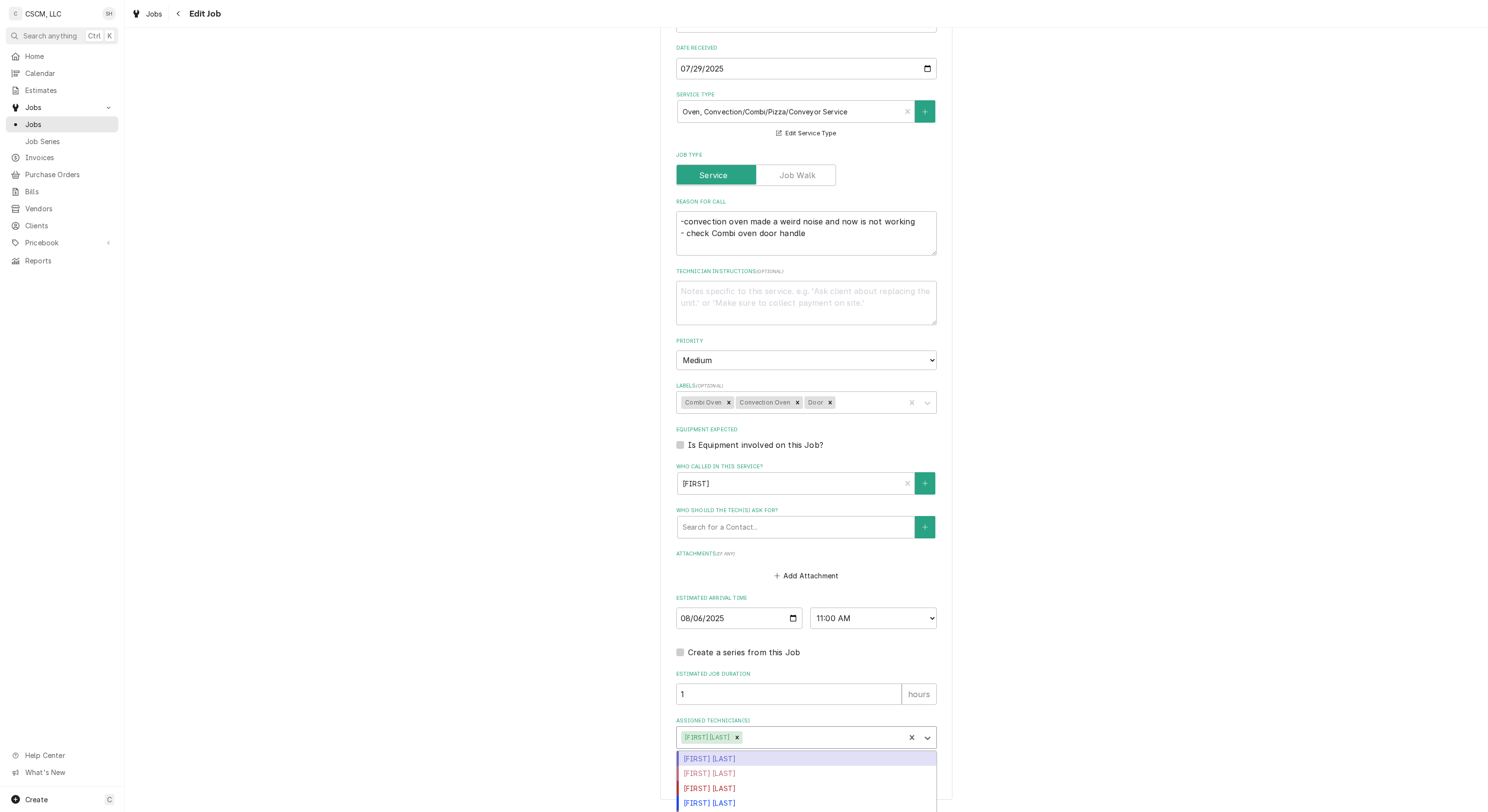 click at bounding box center (822, 738) 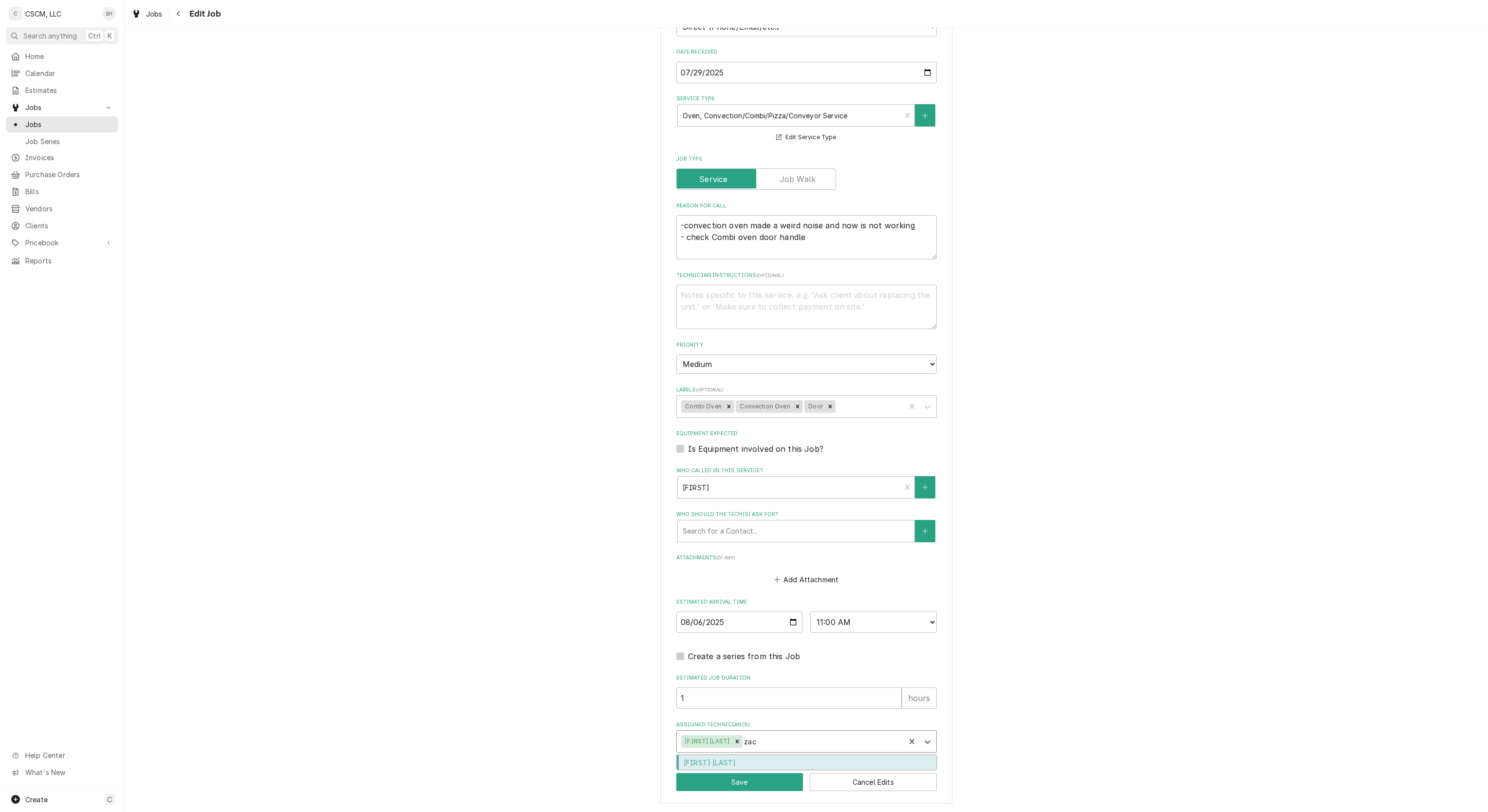 type on "zack" 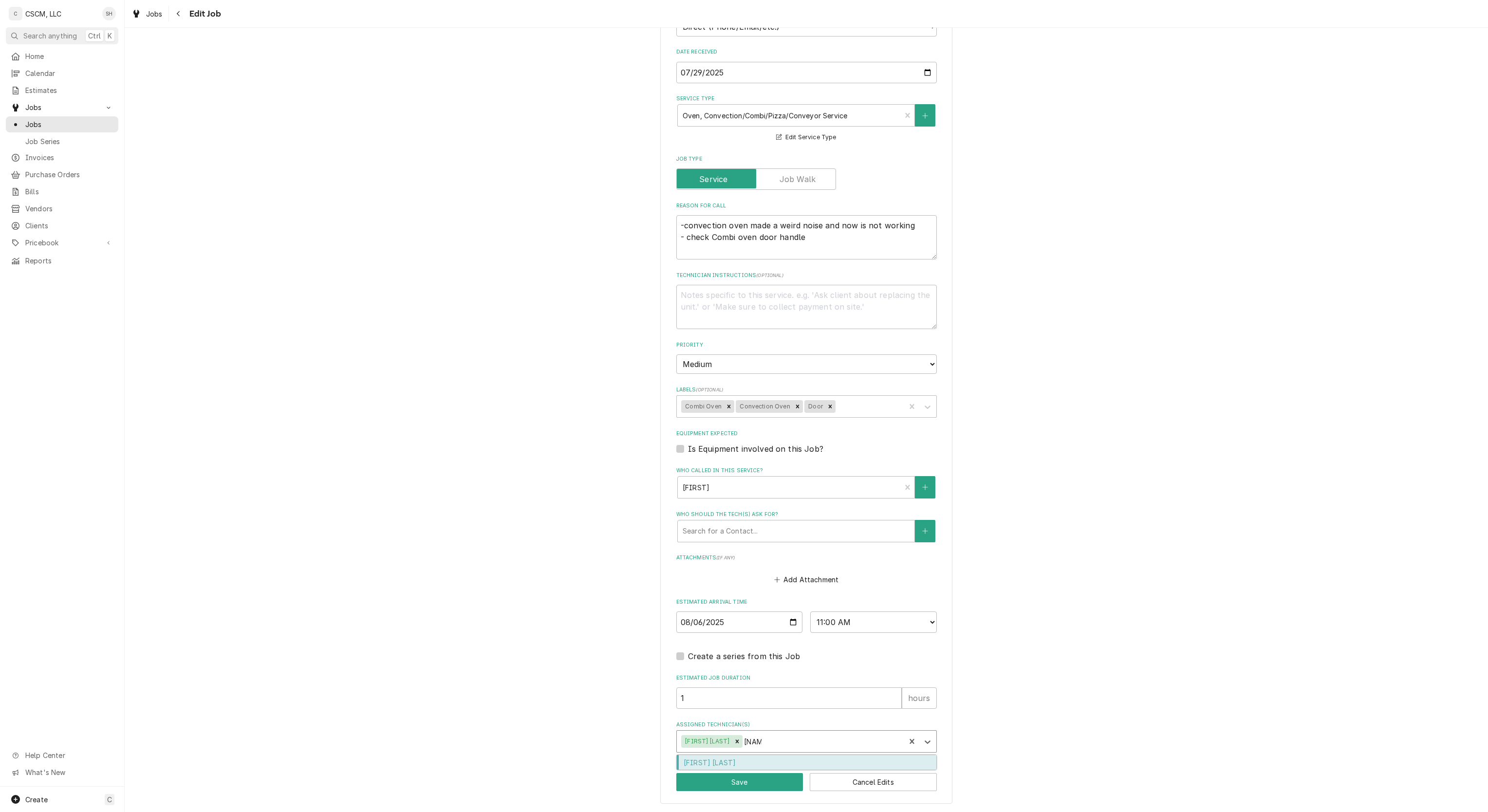 click on "Zackary Bain" at bounding box center [806, 762] 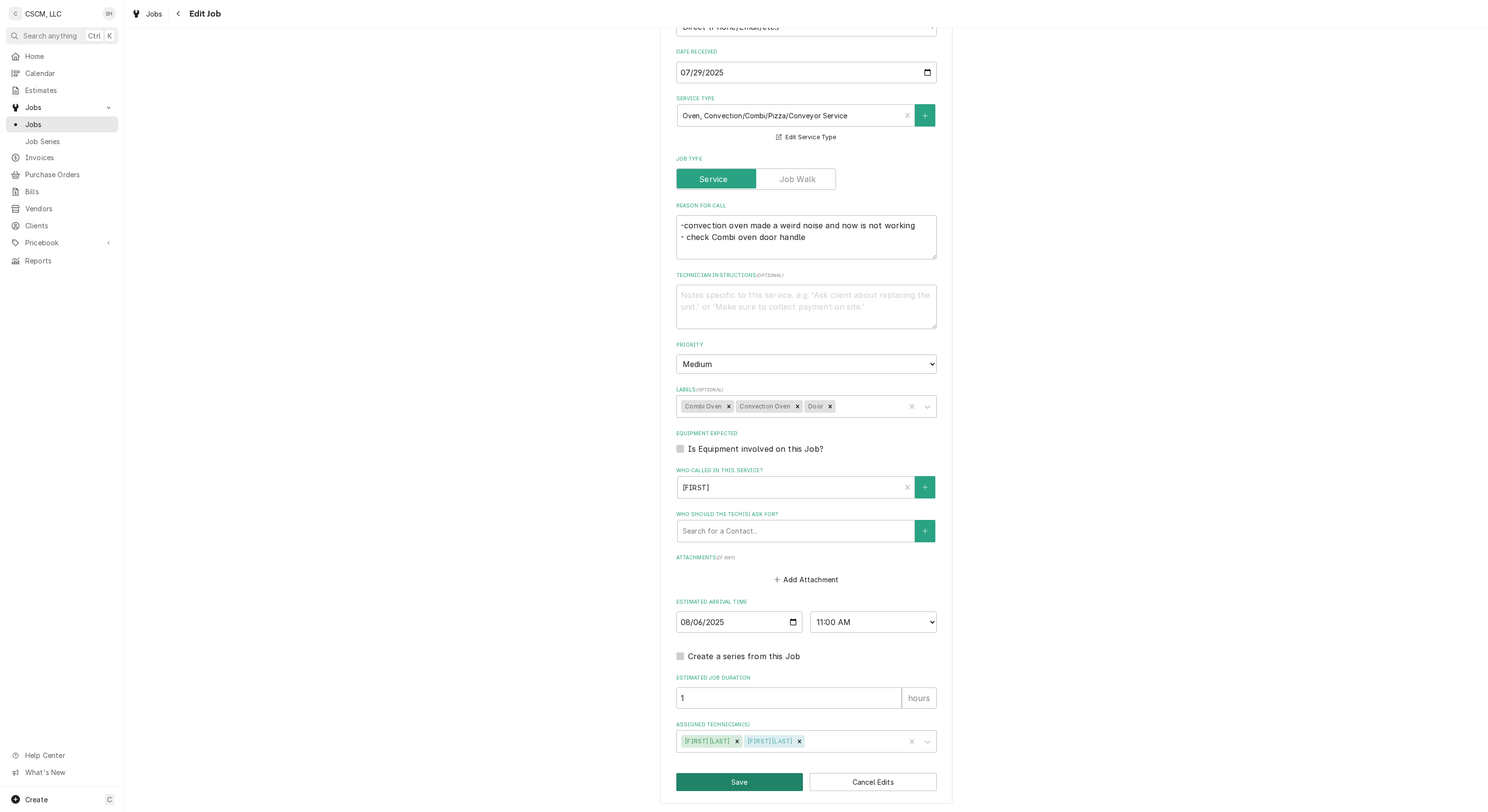 click on "Save" at bounding box center (740, 782) 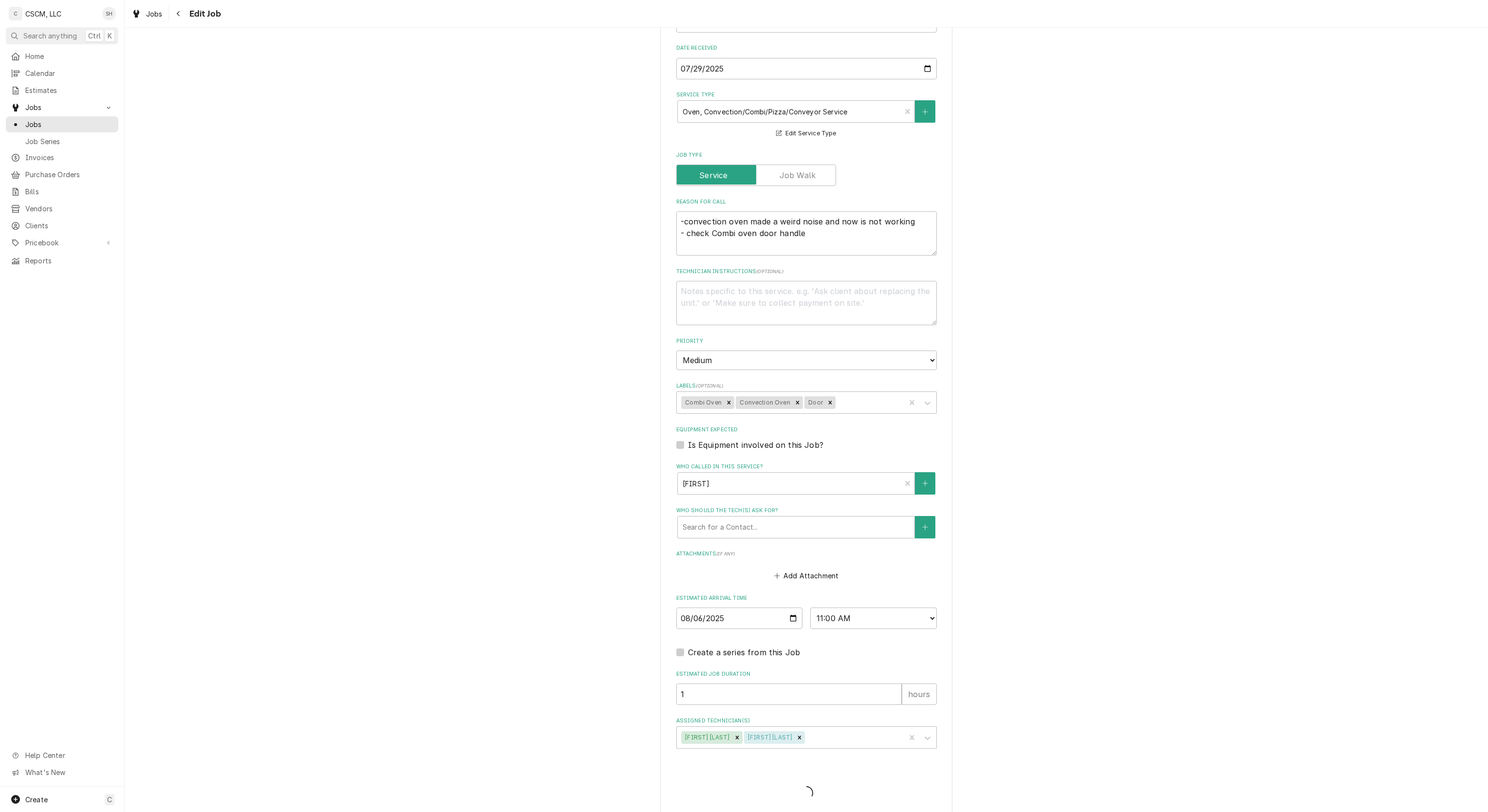 type on "x" 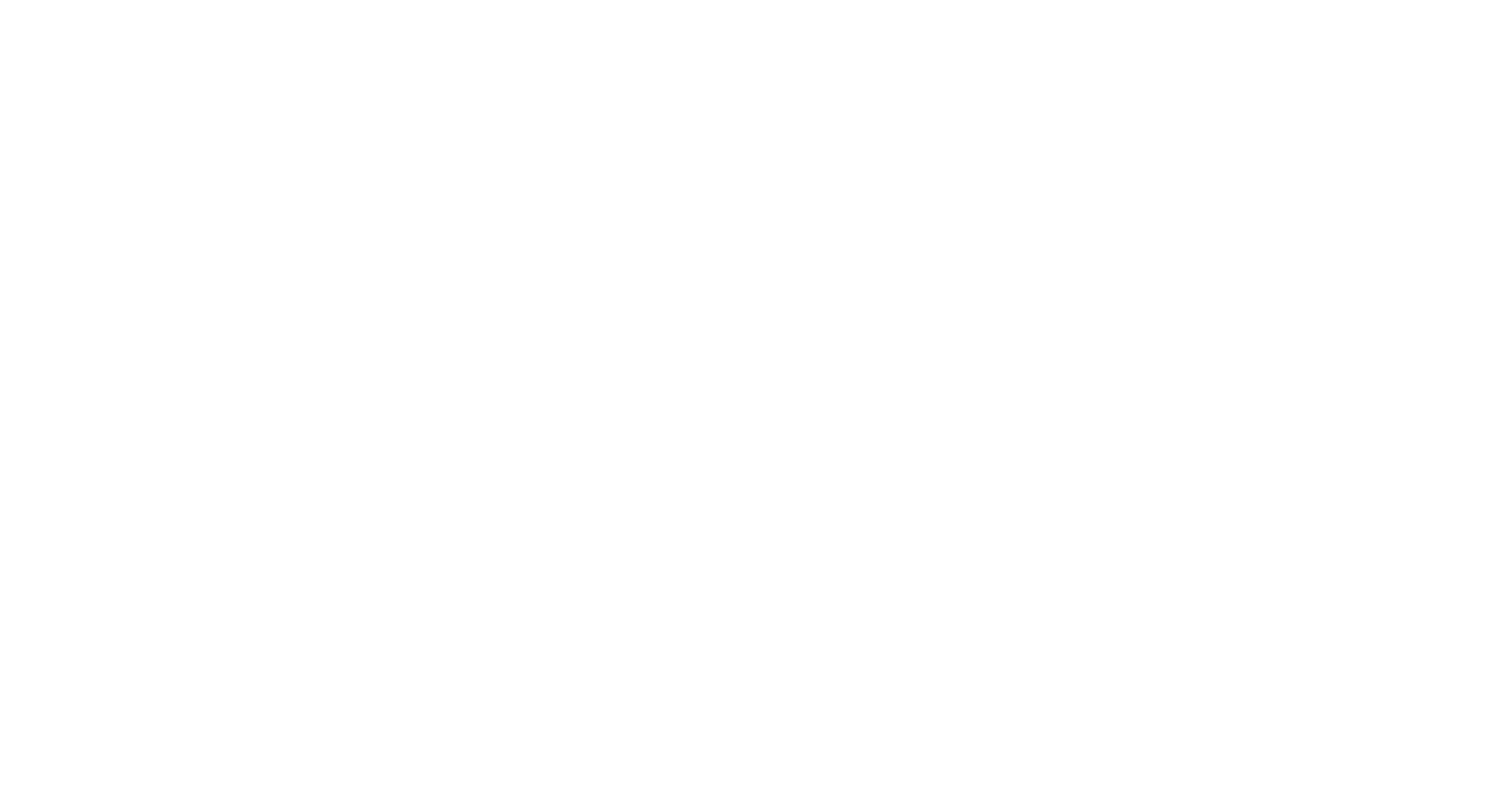 scroll, scrollTop: 0, scrollLeft: 0, axis: both 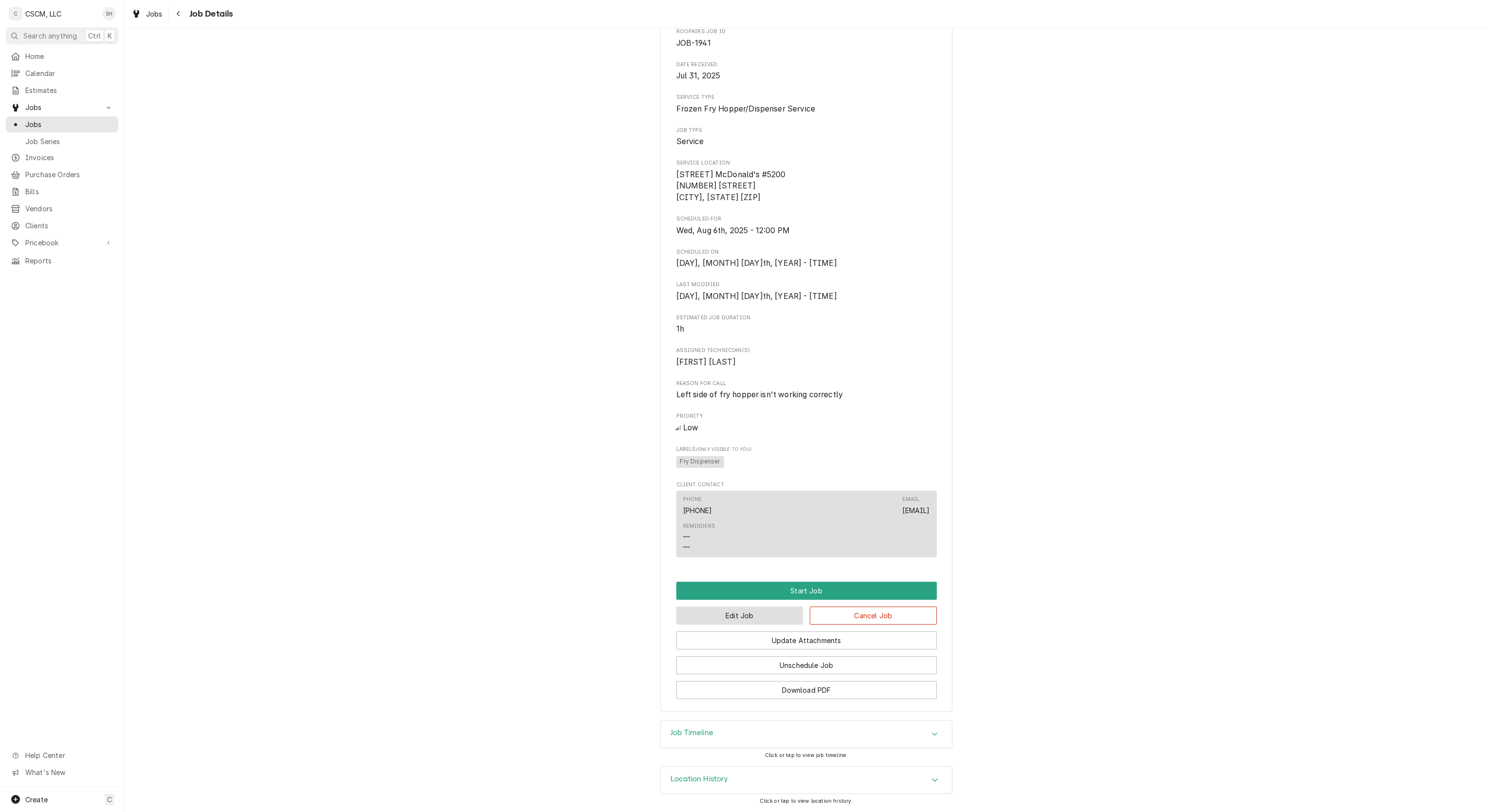 click on "Edit Job" at bounding box center (740, 615) 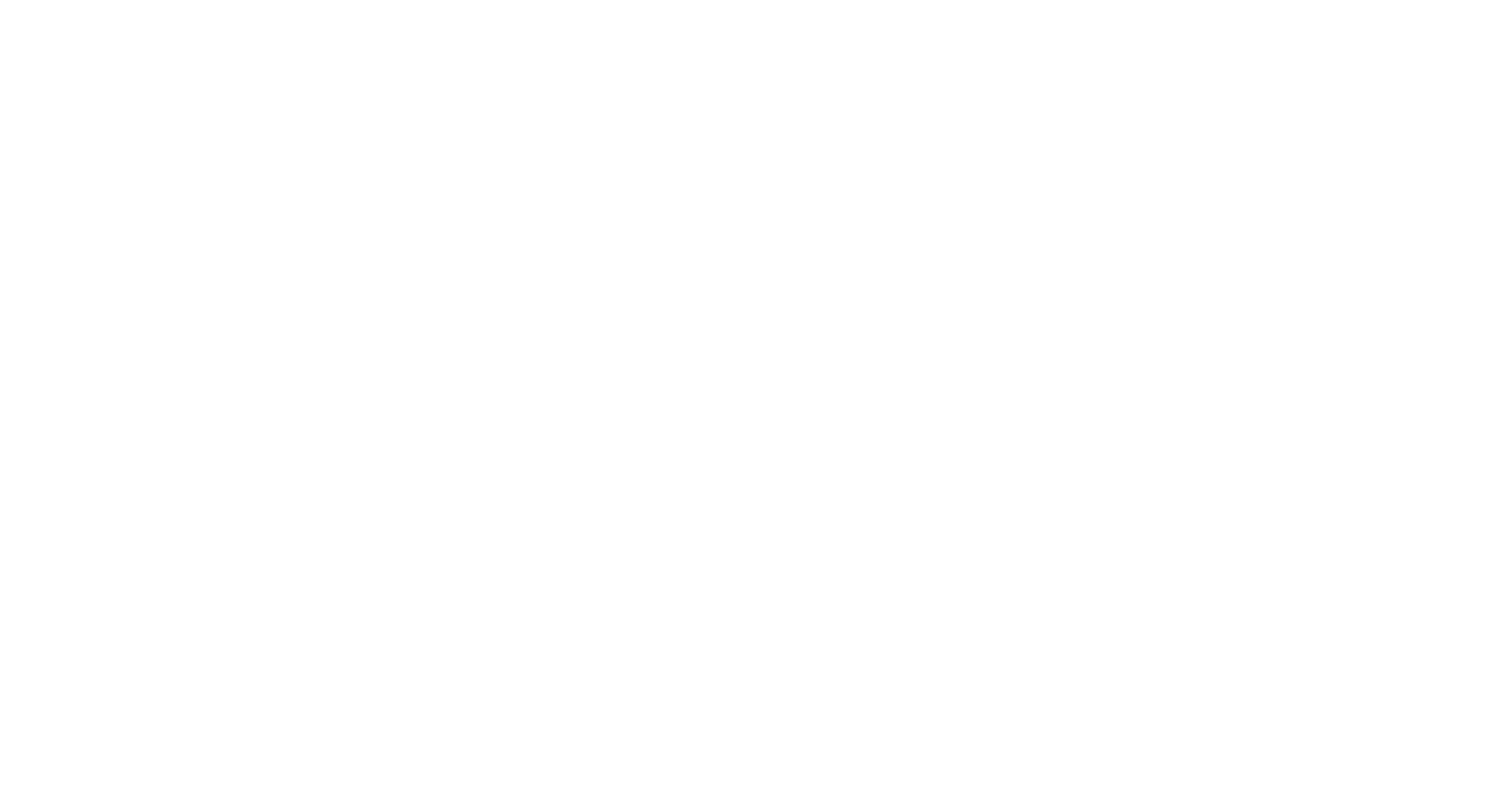 scroll, scrollTop: 0, scrollLeft: 0, axis: both 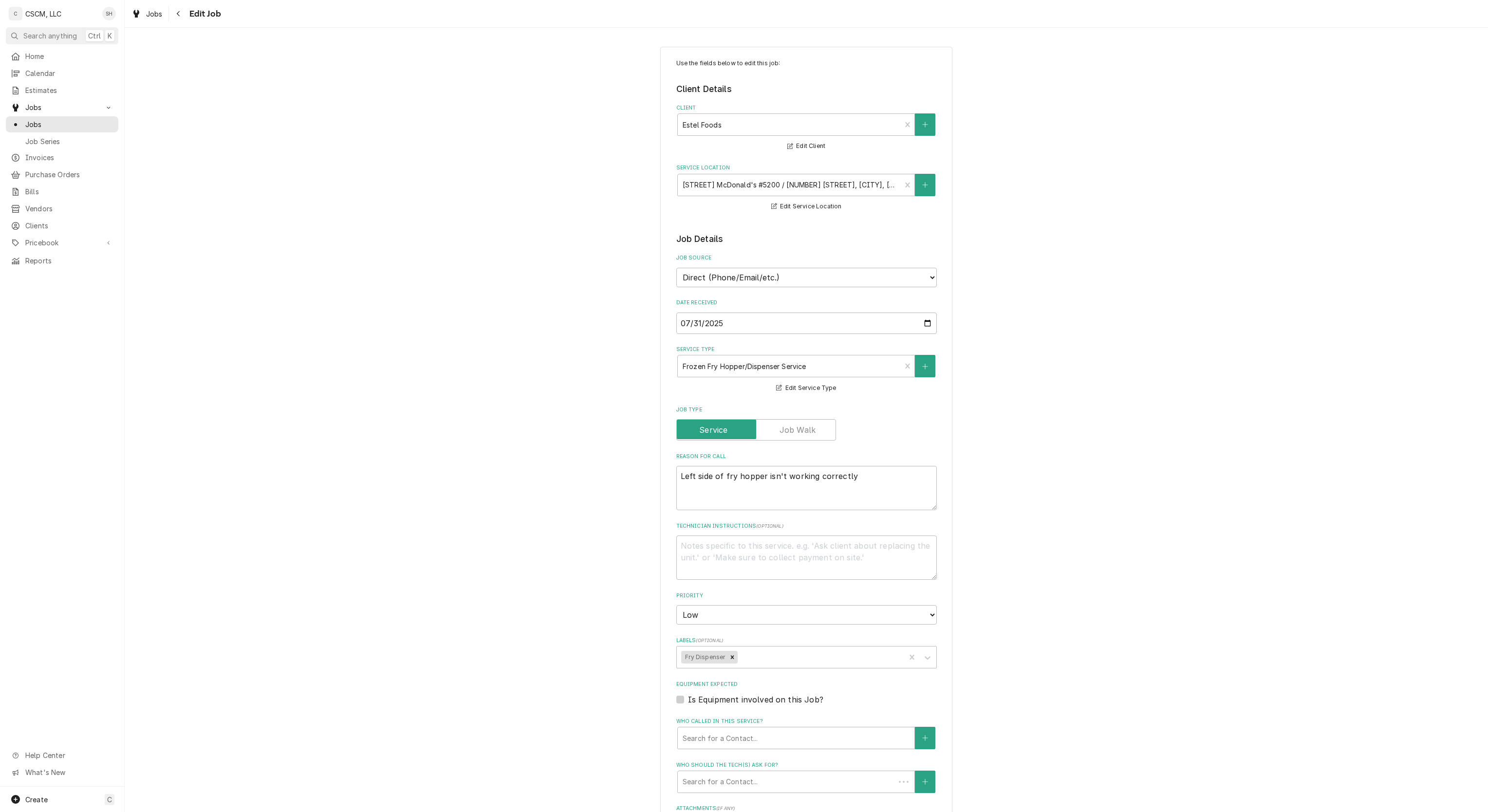type on "x" 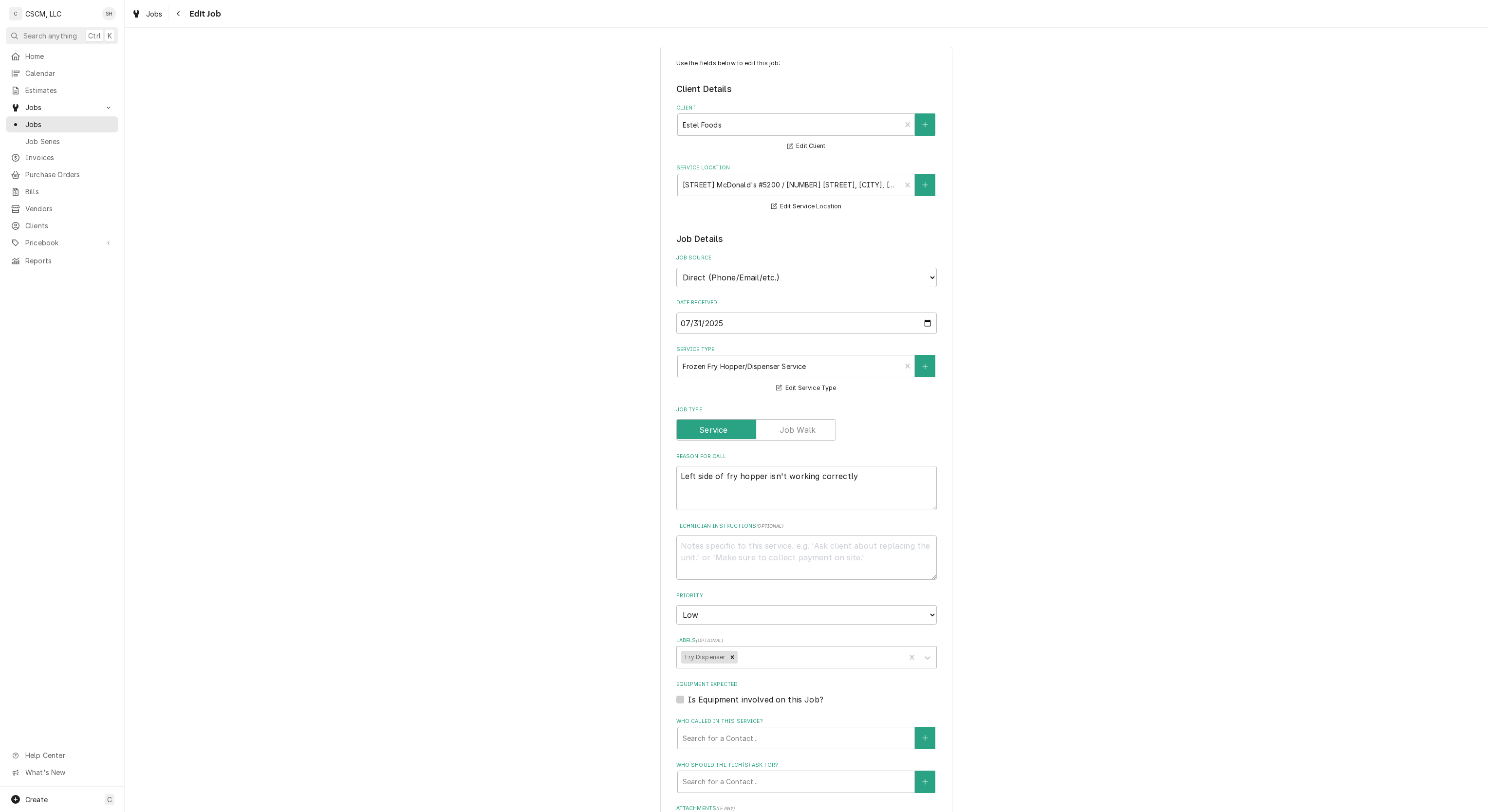 scroll, scrollTop: 255, scrollLeft: 0, axis: vertical 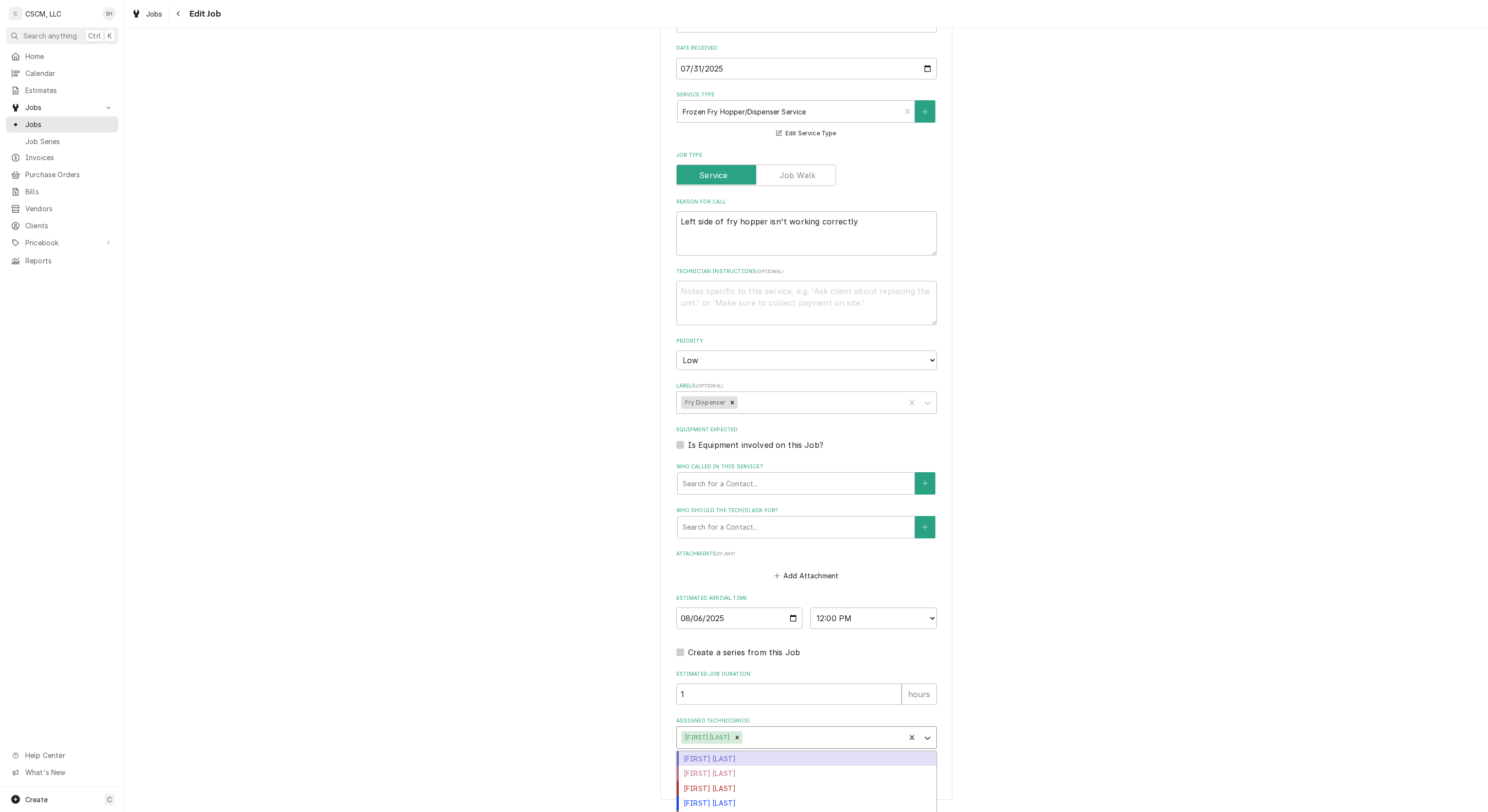 click at bounding box center (822, 738) 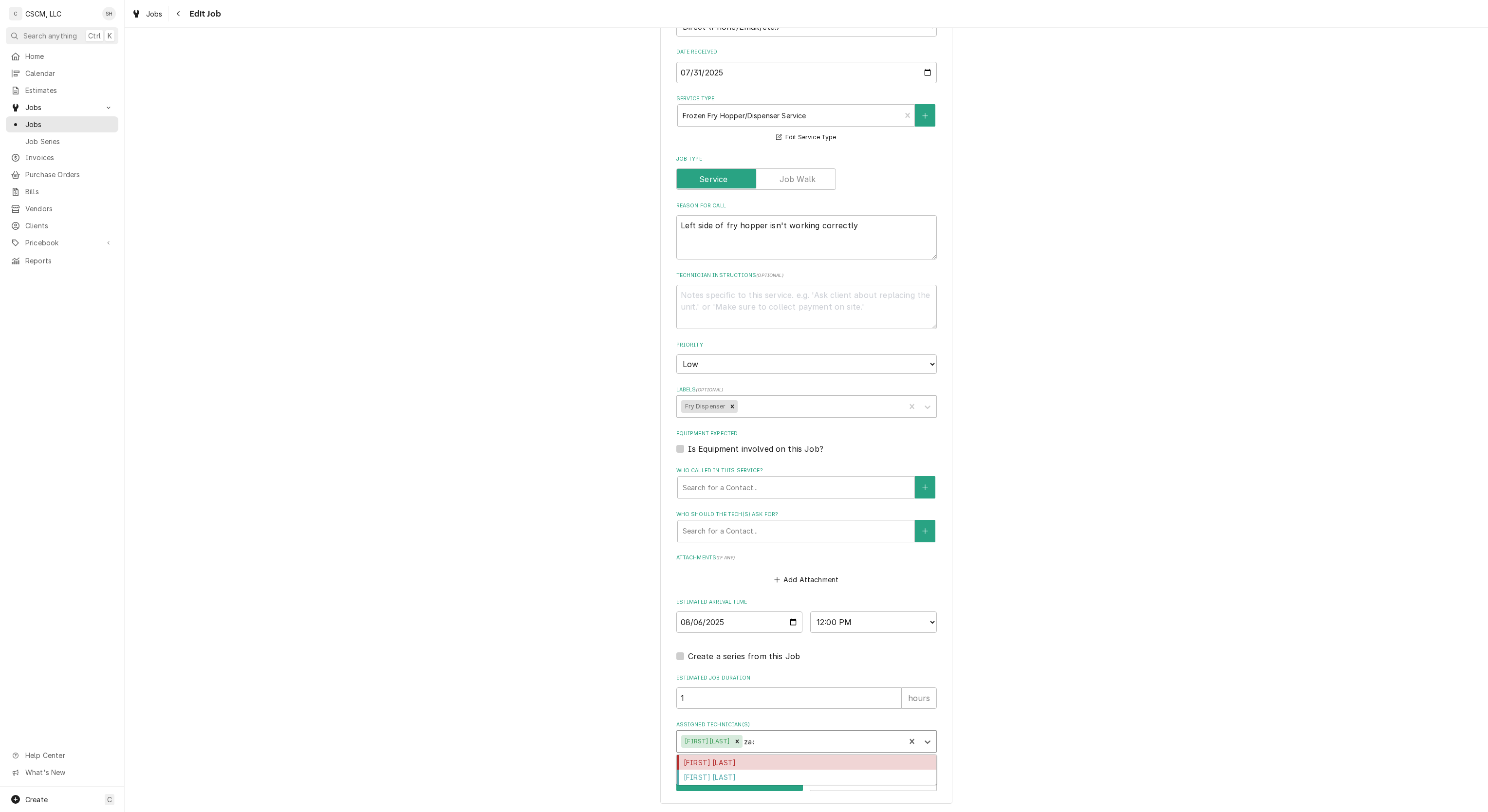 type on "zack" 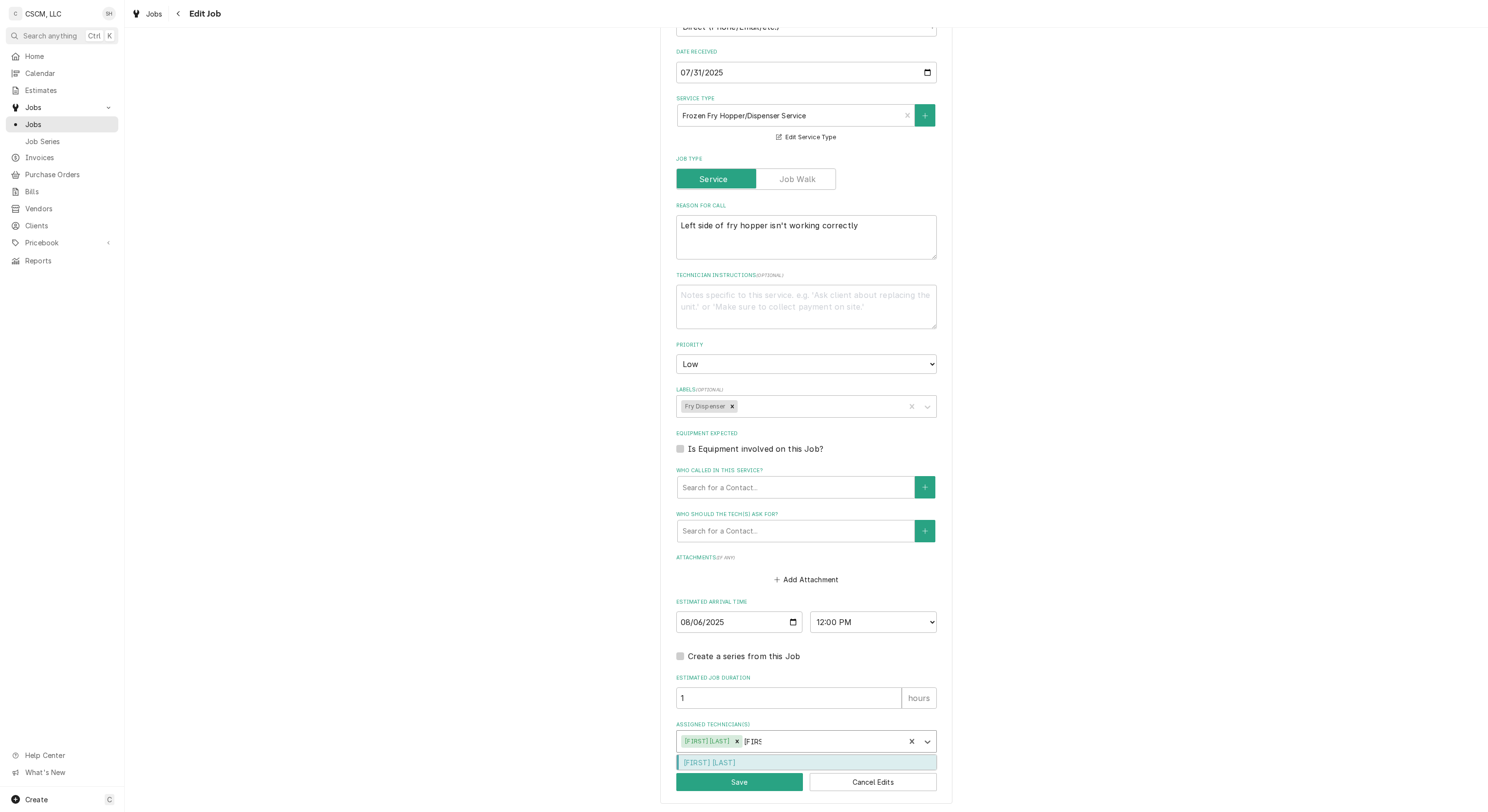 click on "Zackary Bain" at bounding box center [806, 762] 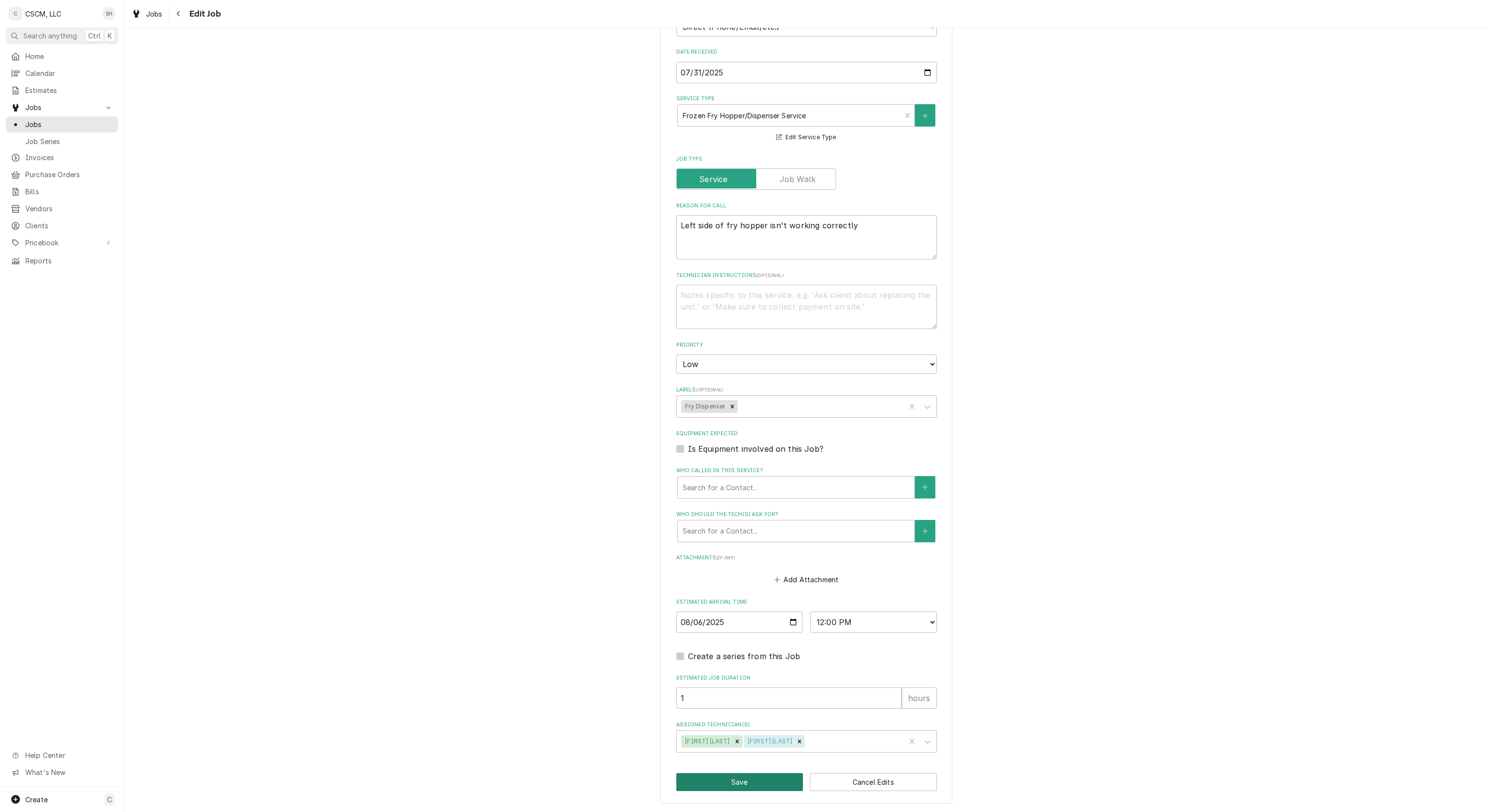 click on "Save" at bounding box center (740, 782) 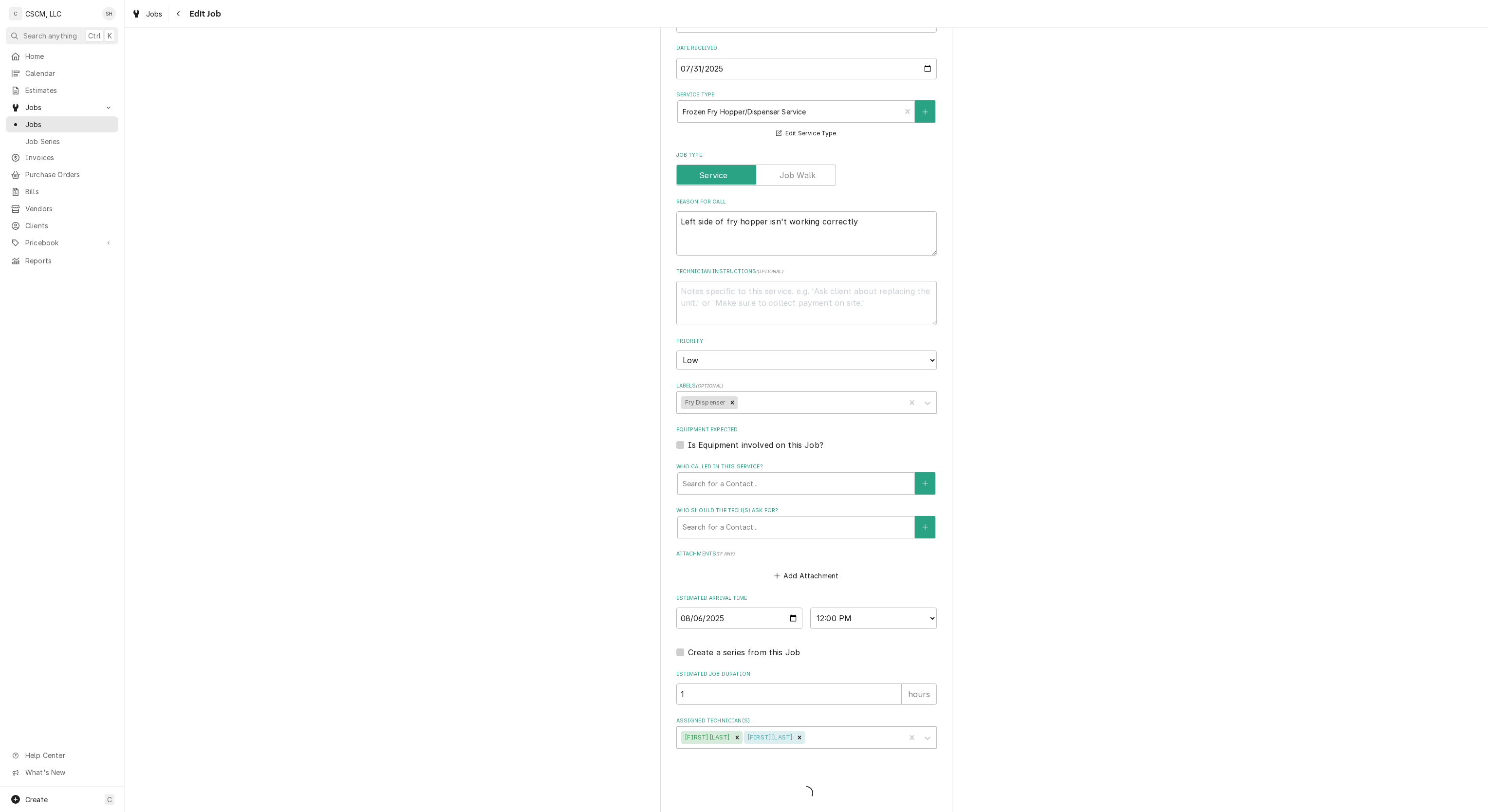 type on "x" 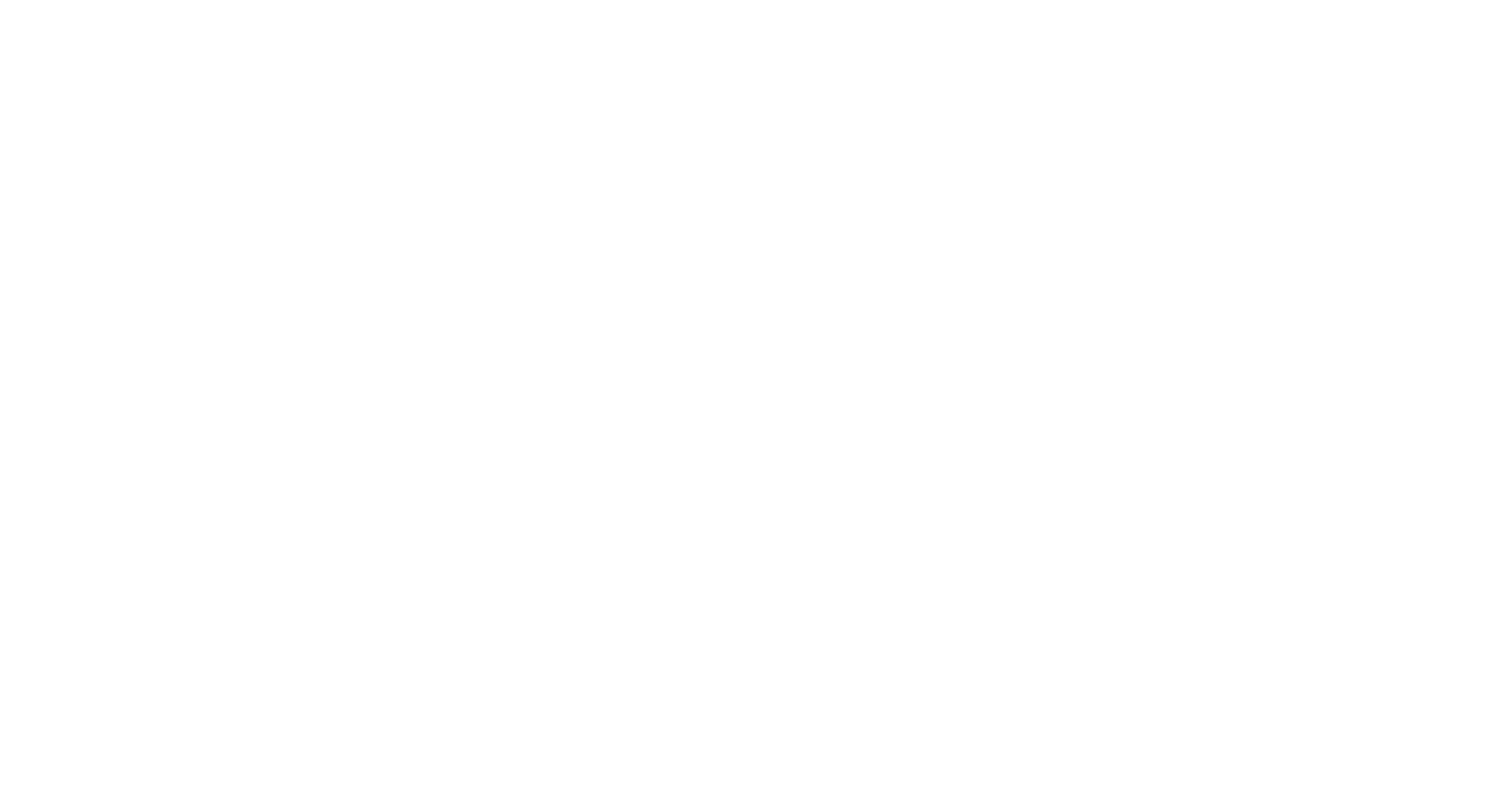 scroll, scrollTop: 0, scrollLeft: 0, axis: both 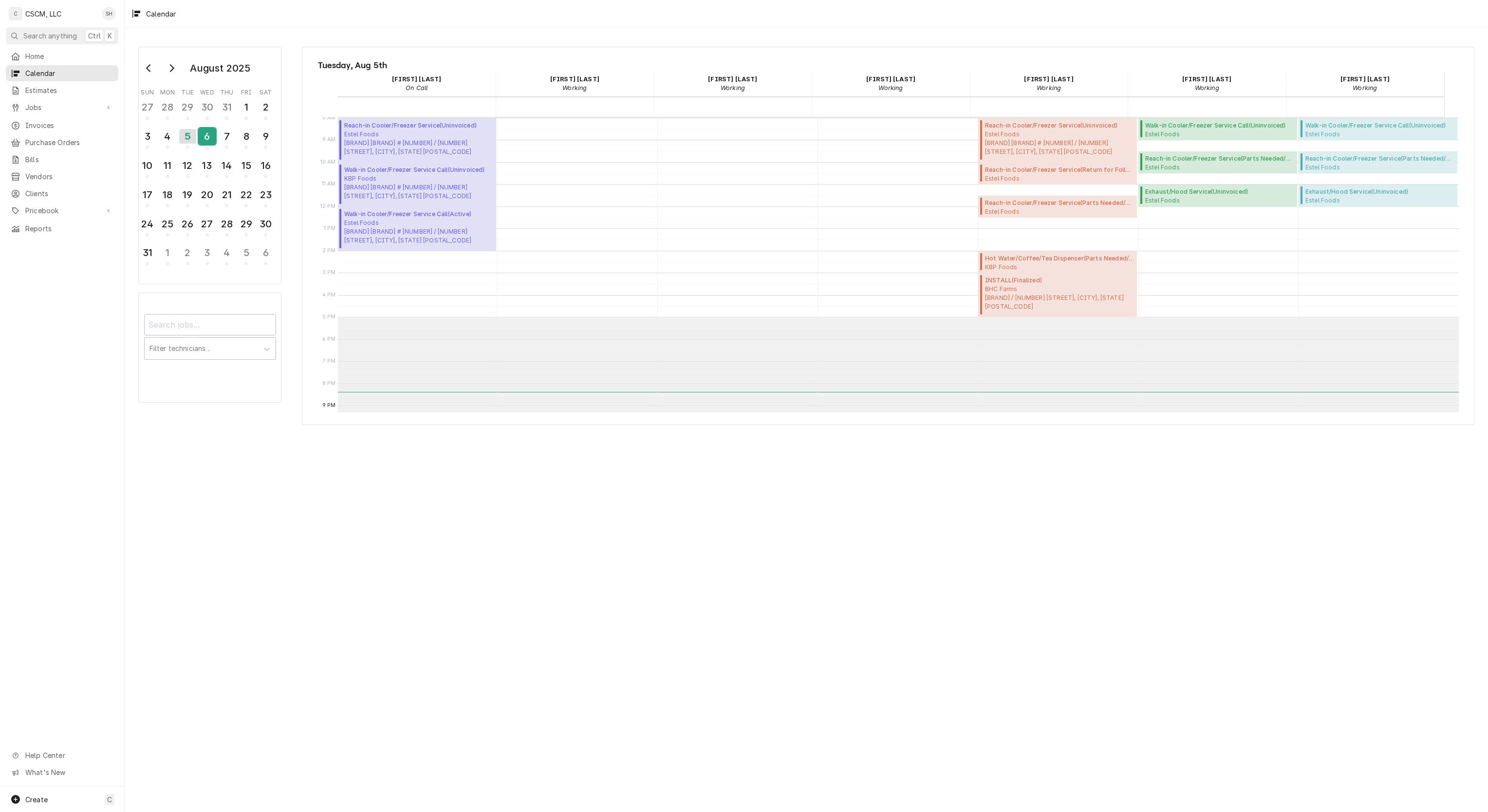 click on "6" at bounding box center (207, 136) 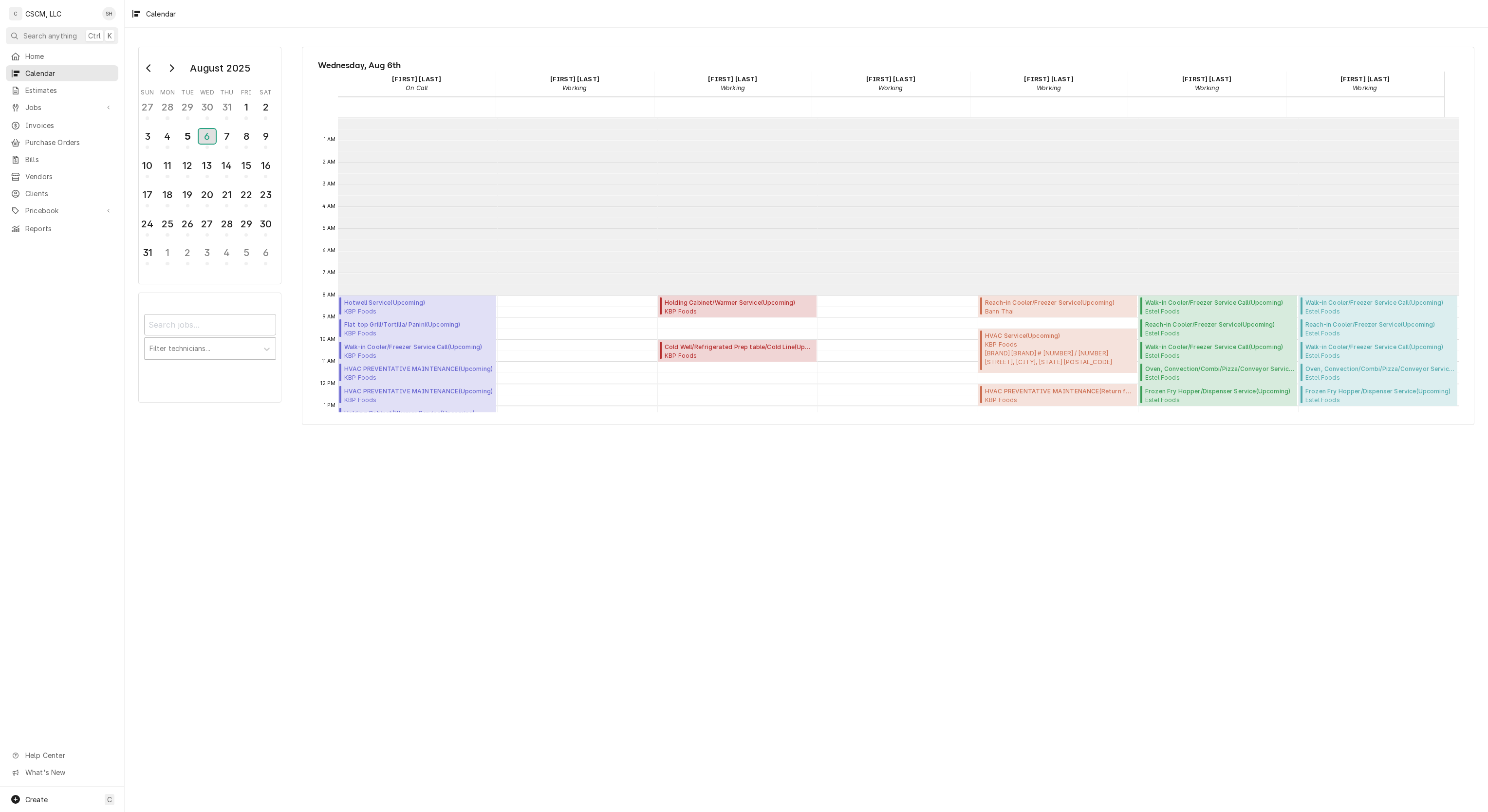 scroll, scrollTop: 177, scrollLeft: 0, axis: vertical 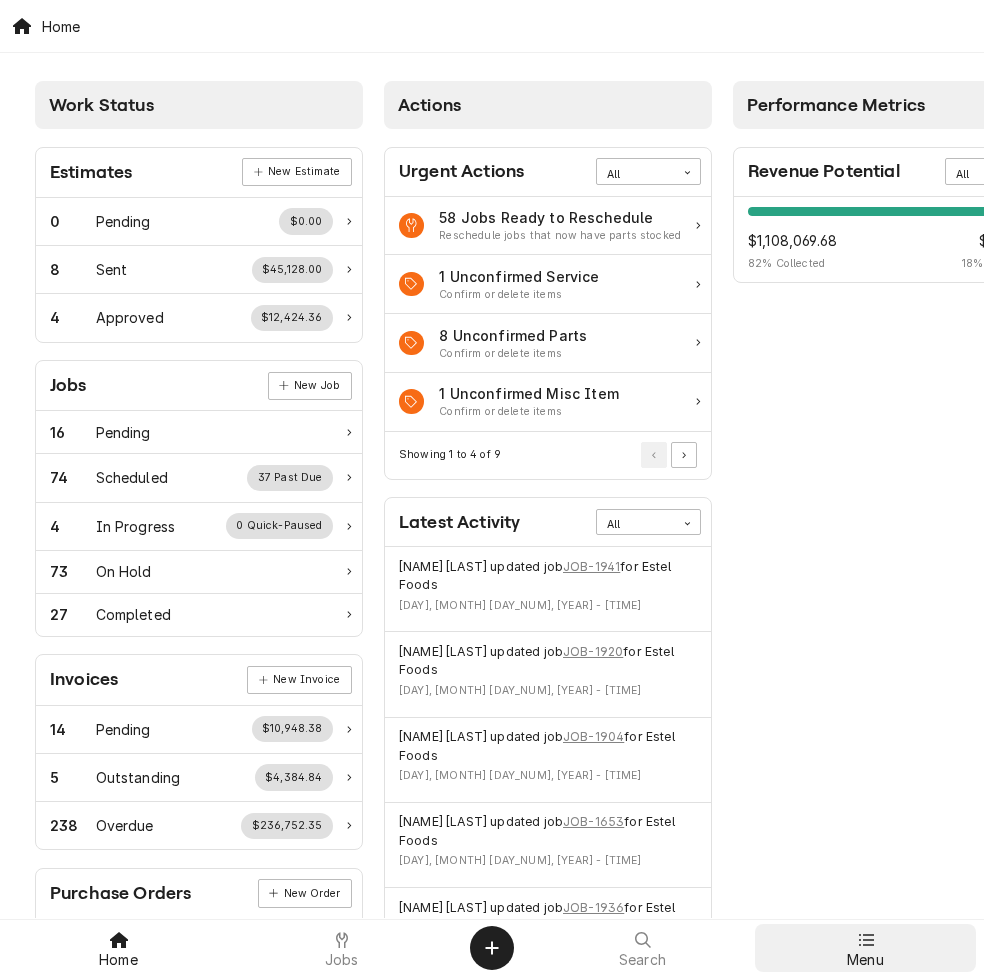 click on "Menu" at bounding box center [865, 948] 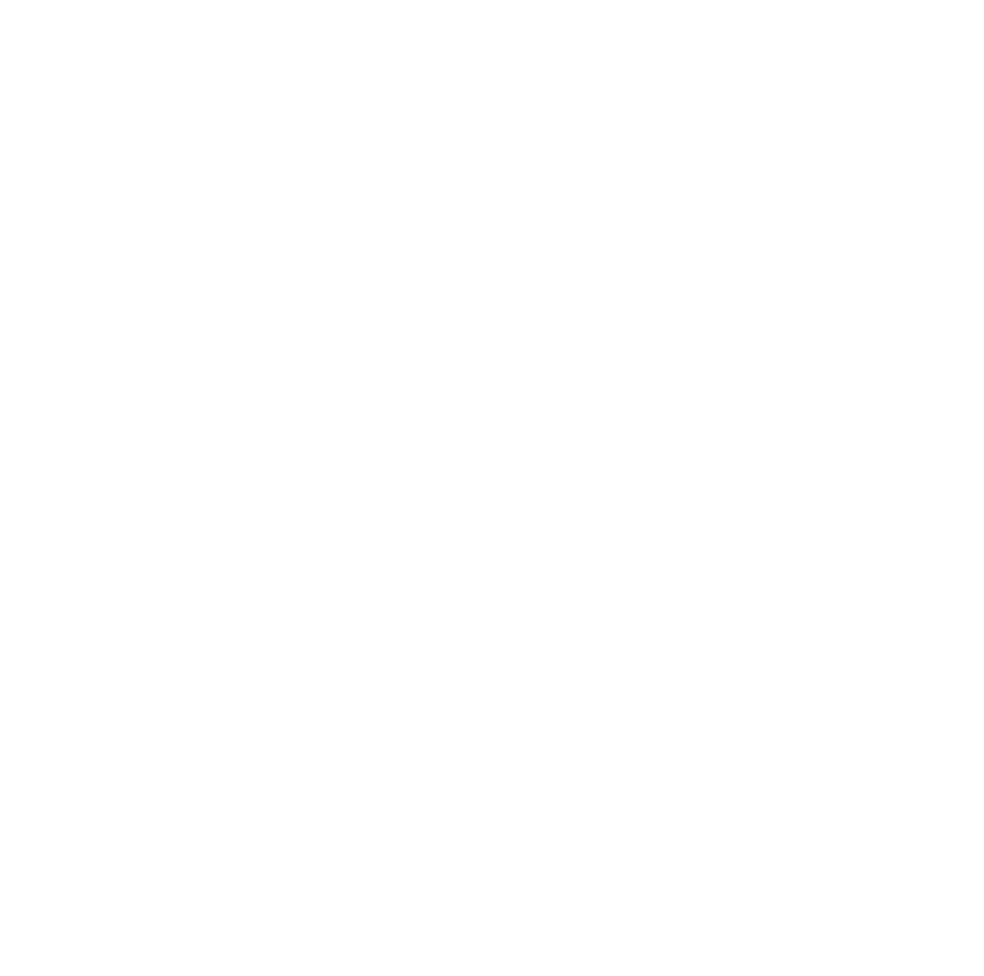 scroll, scrollTop: 0, scrollLeft: 0, axis: both 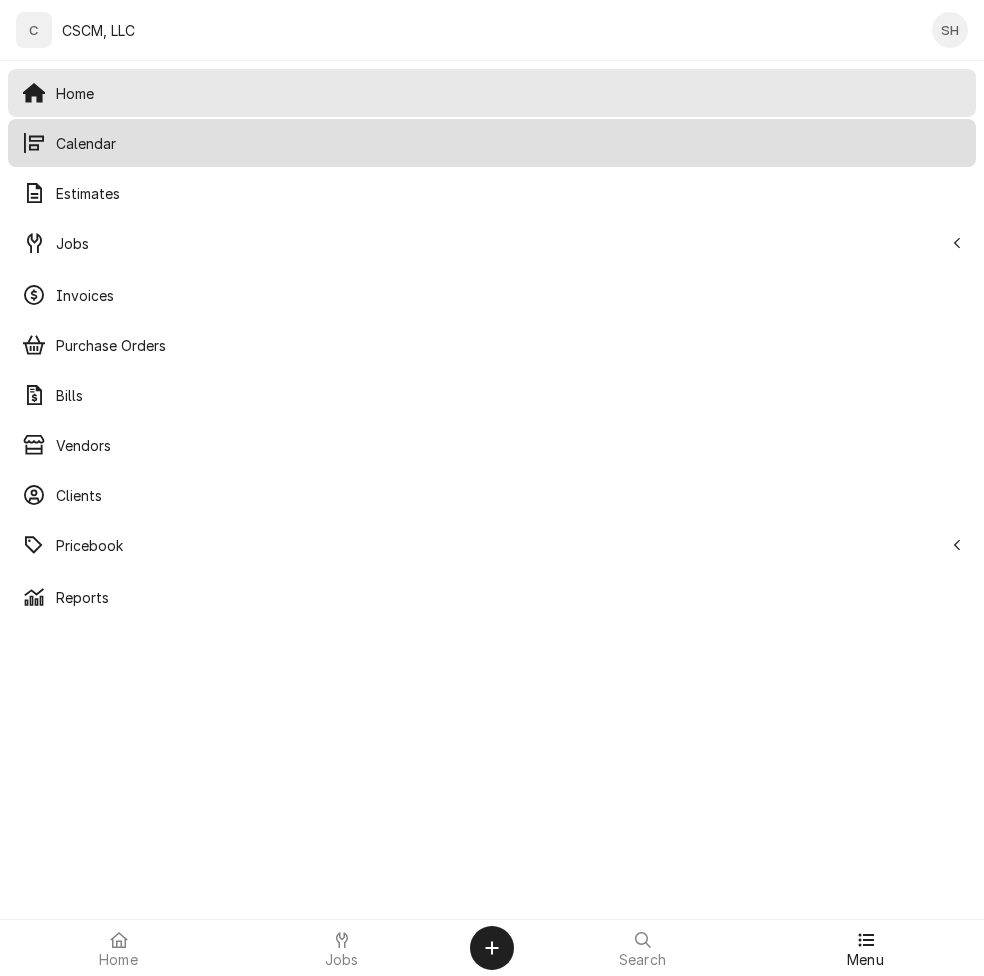 click on "Calendar" at bounding box center (509, 143) 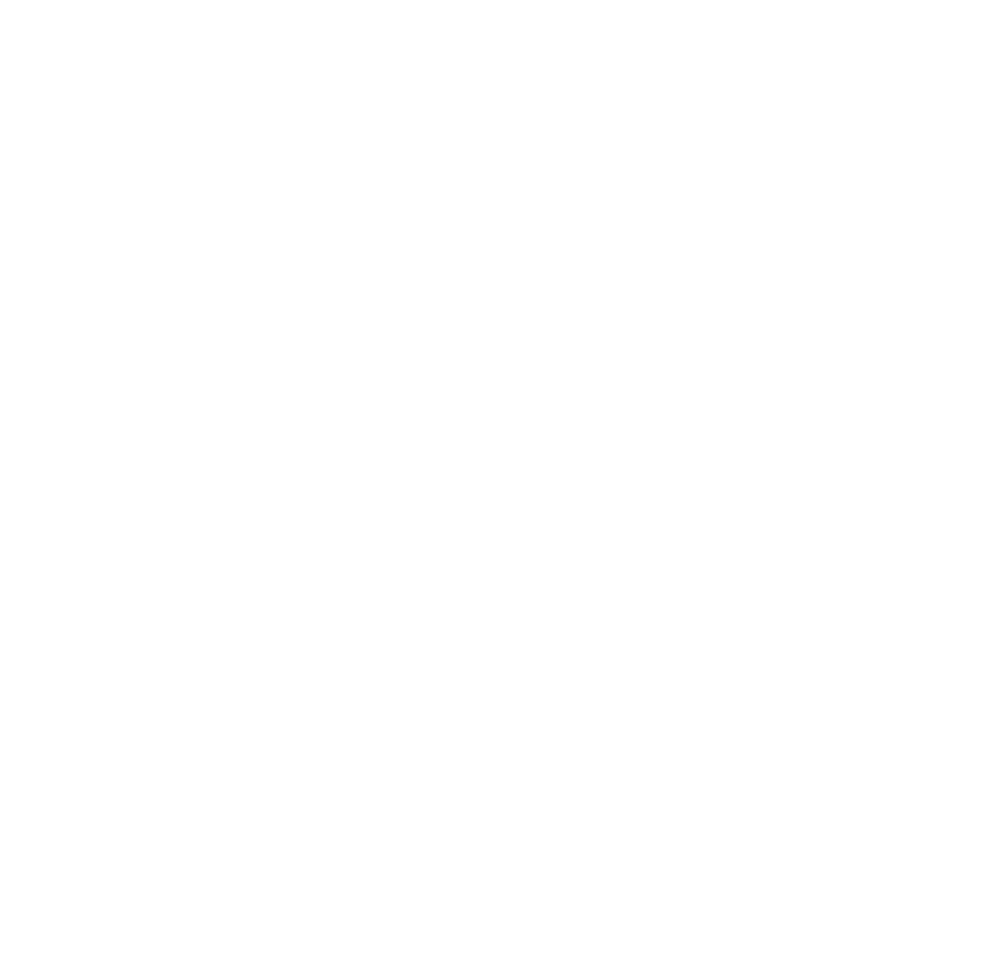 scroll, scrollTop: 0, scrollLeft: 0, axis: both 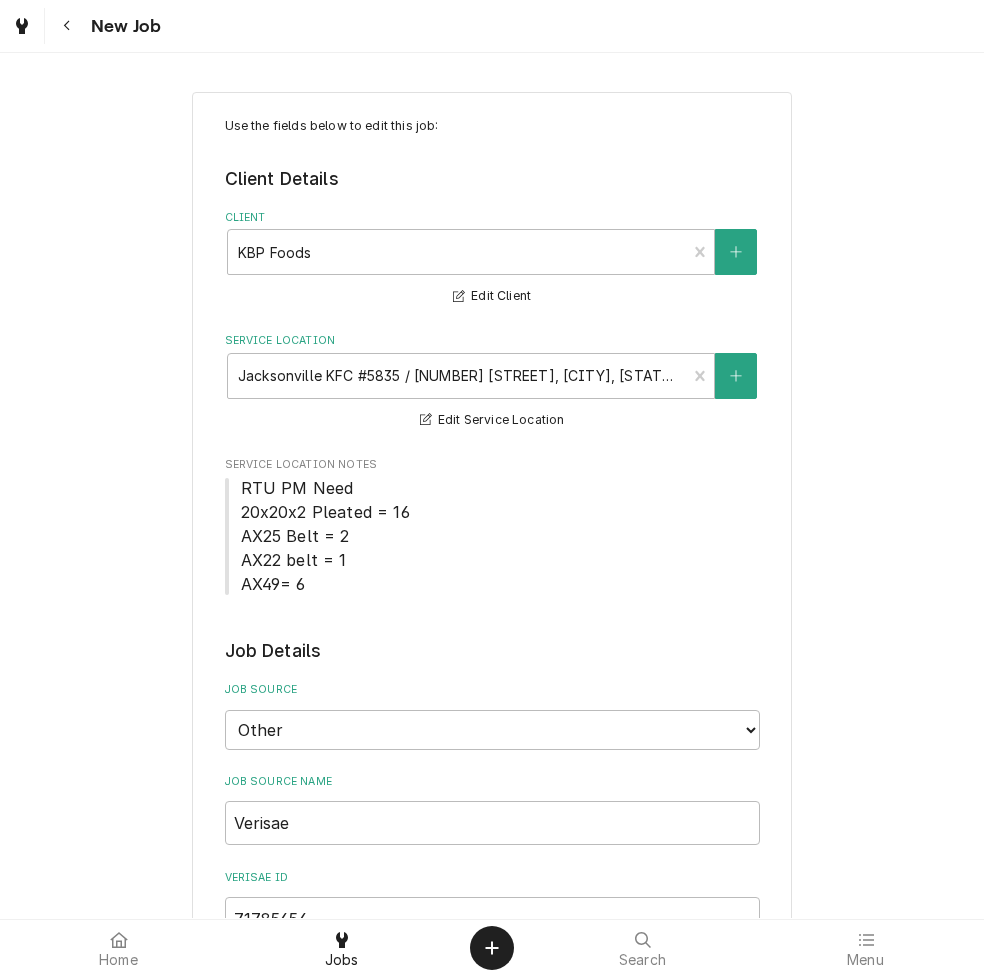 type on "x" 